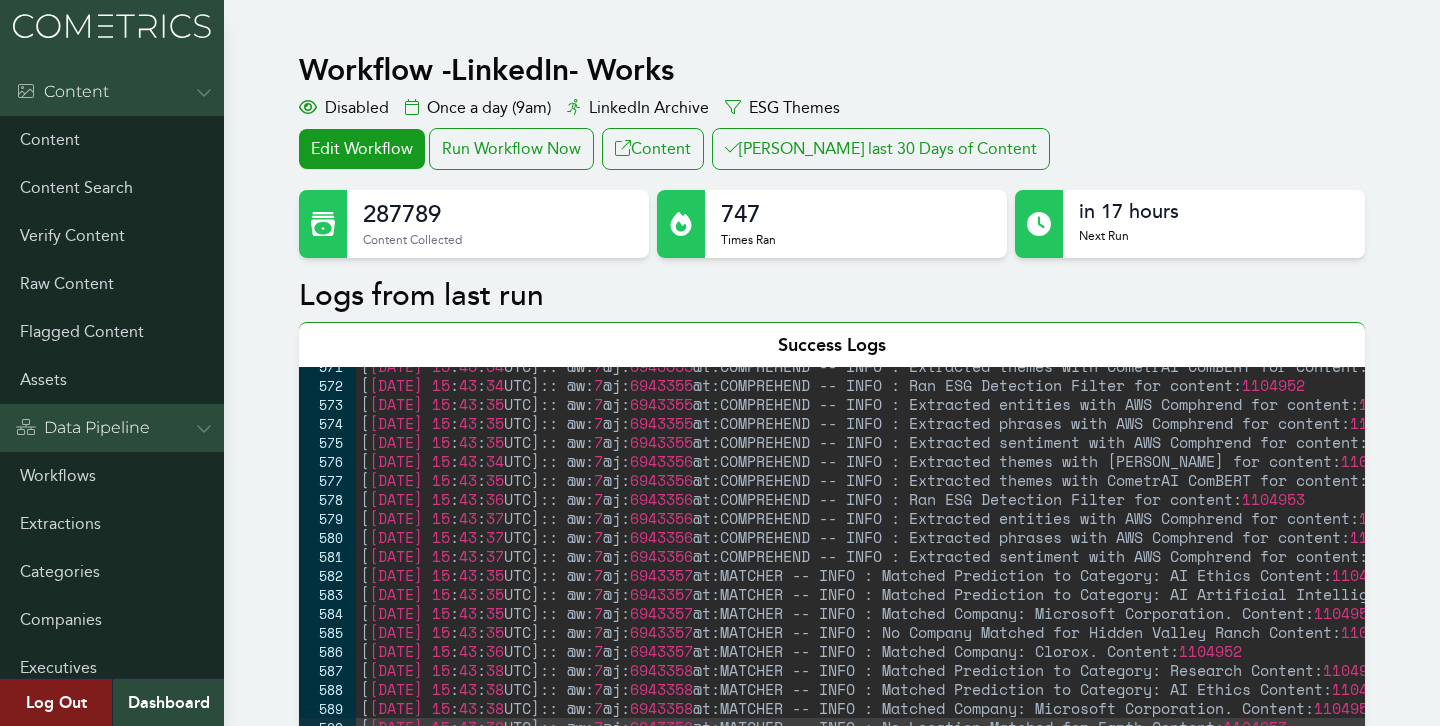 scroll, scrollTop: 2094, scrollLeft: 0, axis: vertical 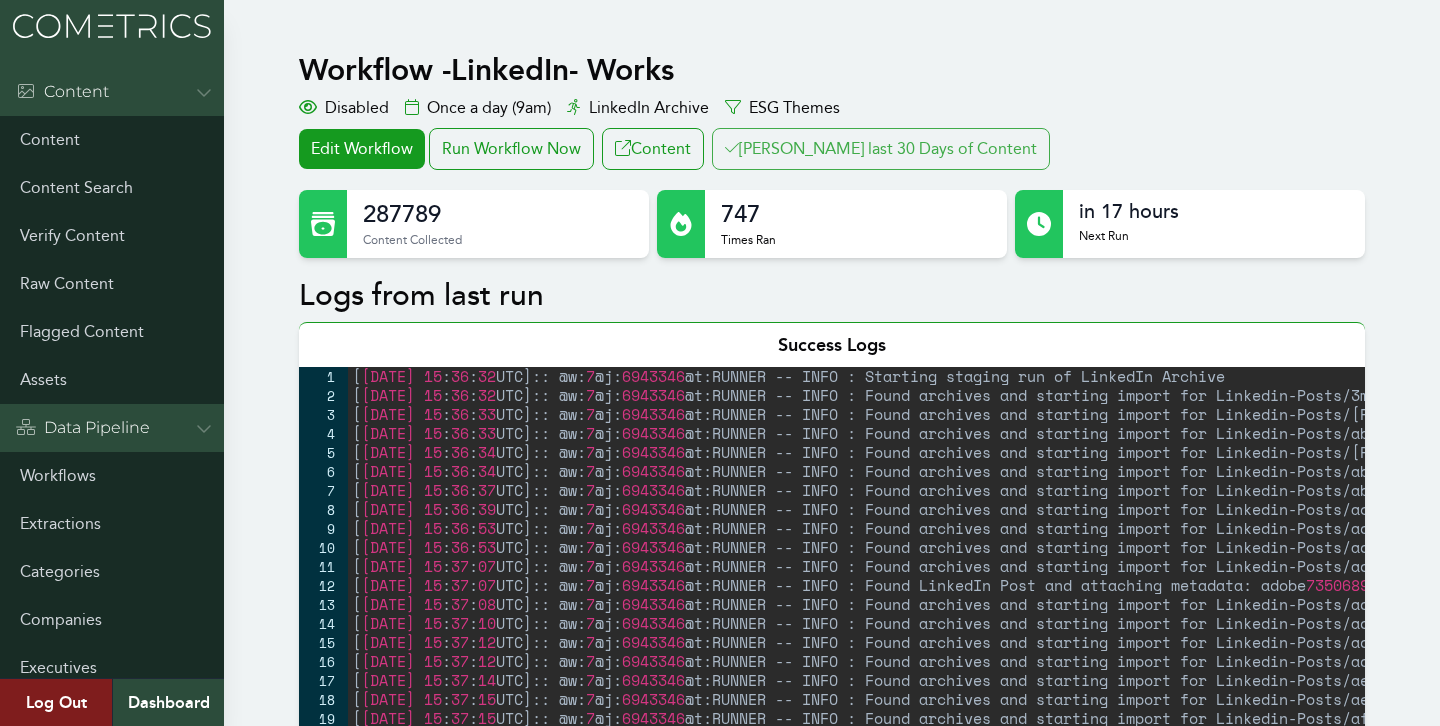 click on "Clair last 30 Days of Content" at bounding box center (881, 149) 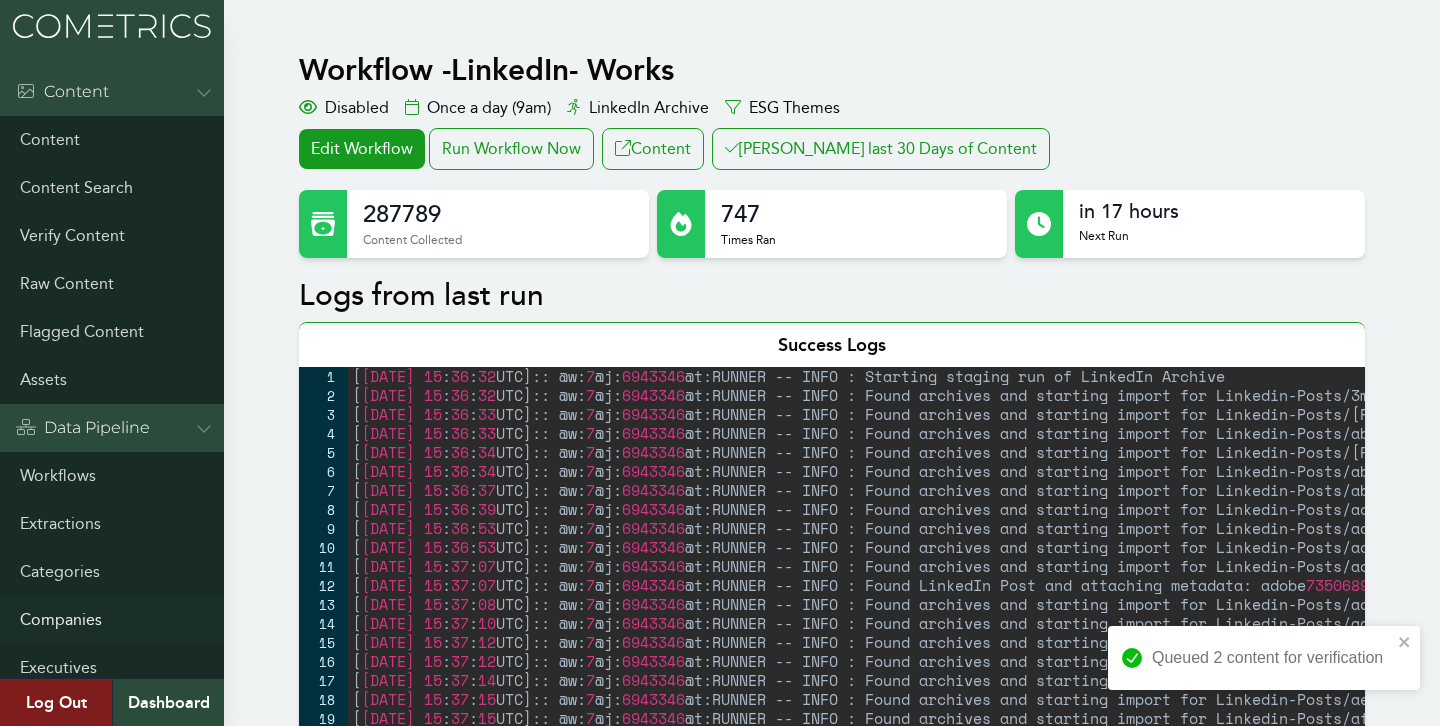 scroll, scrollTop: 108, scrollLeft: 0, axis: vertical 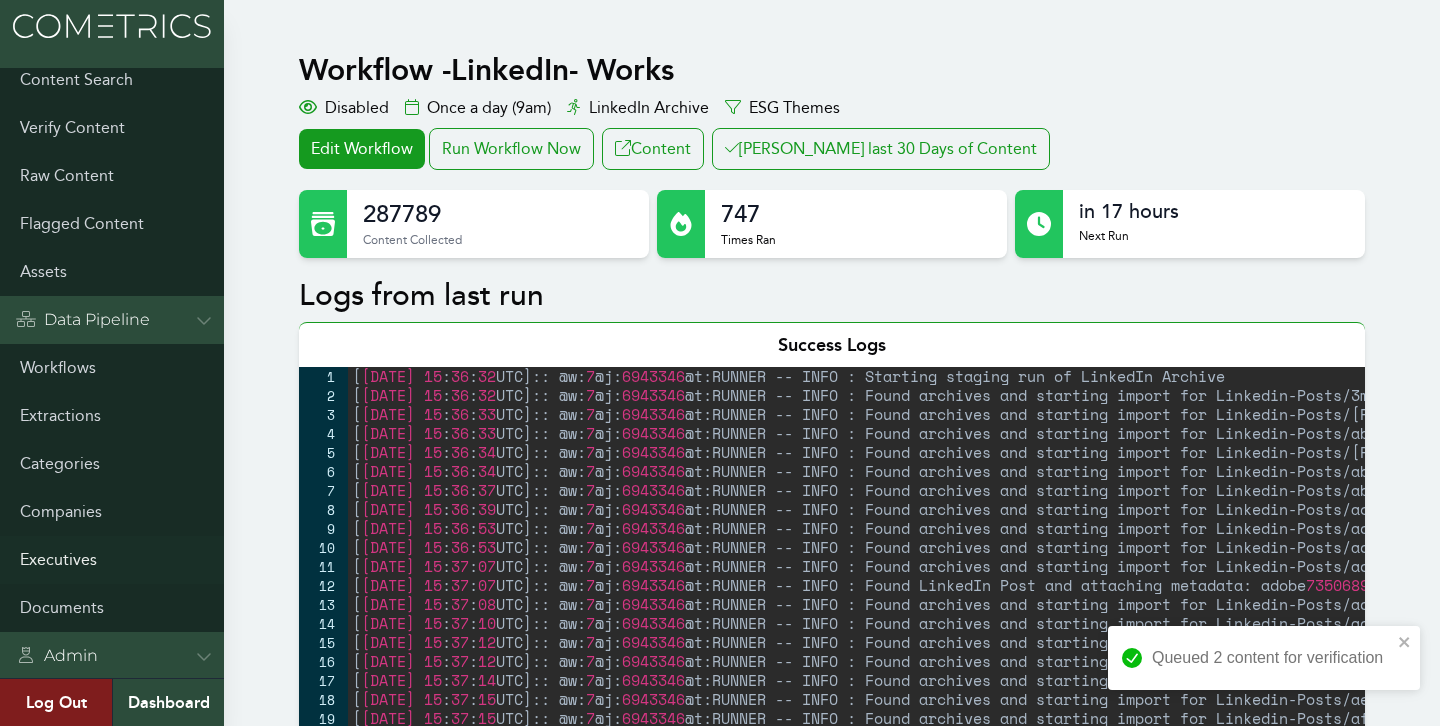 click on "Executives" at bounding box center (112, 560) 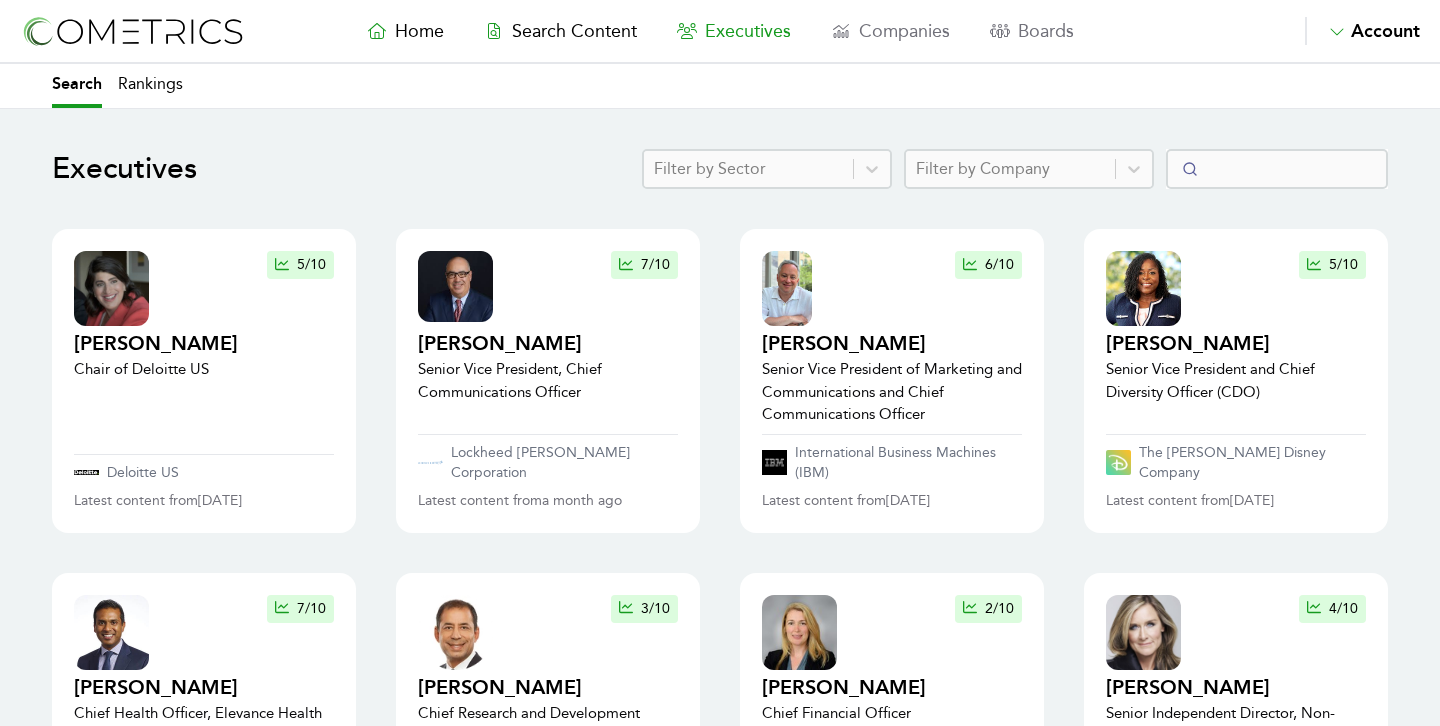 select on "50" 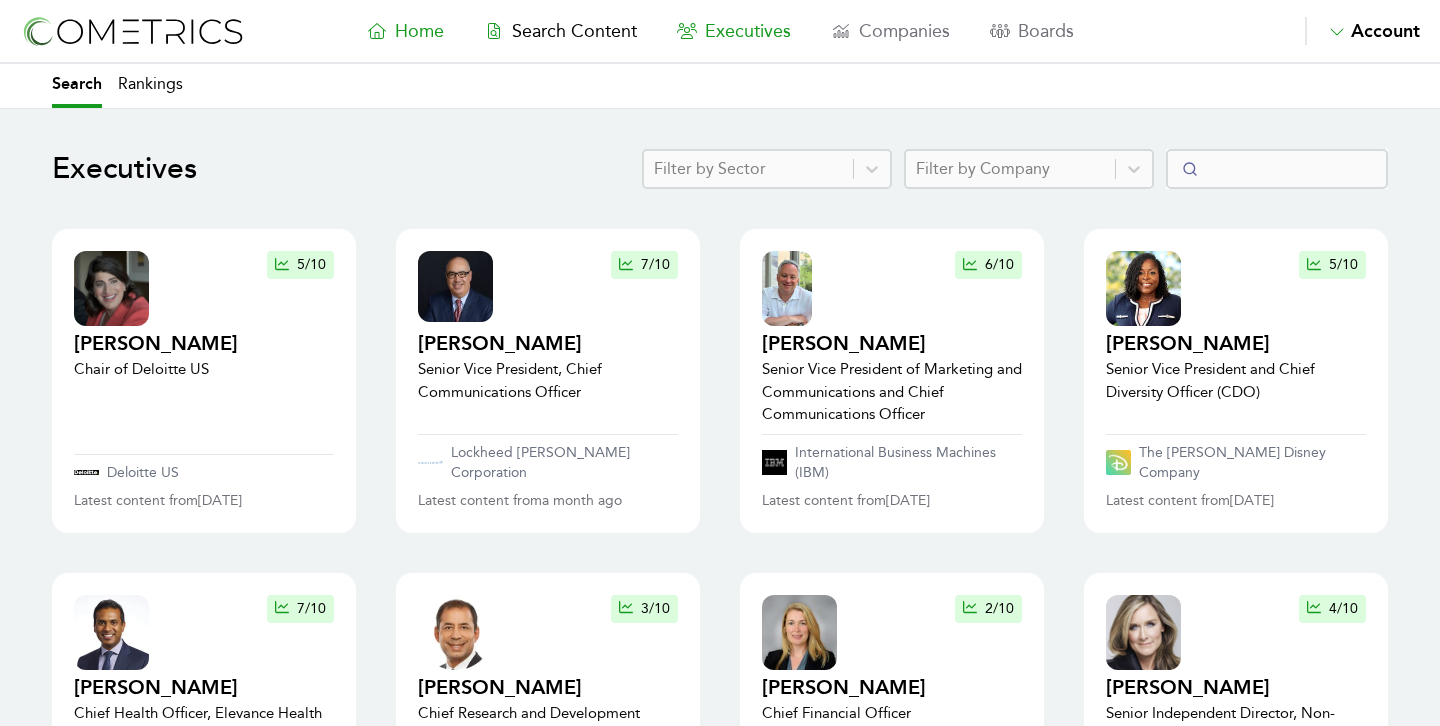 scroll, scrollTop: 0, scrollLeft: 0, axis: both 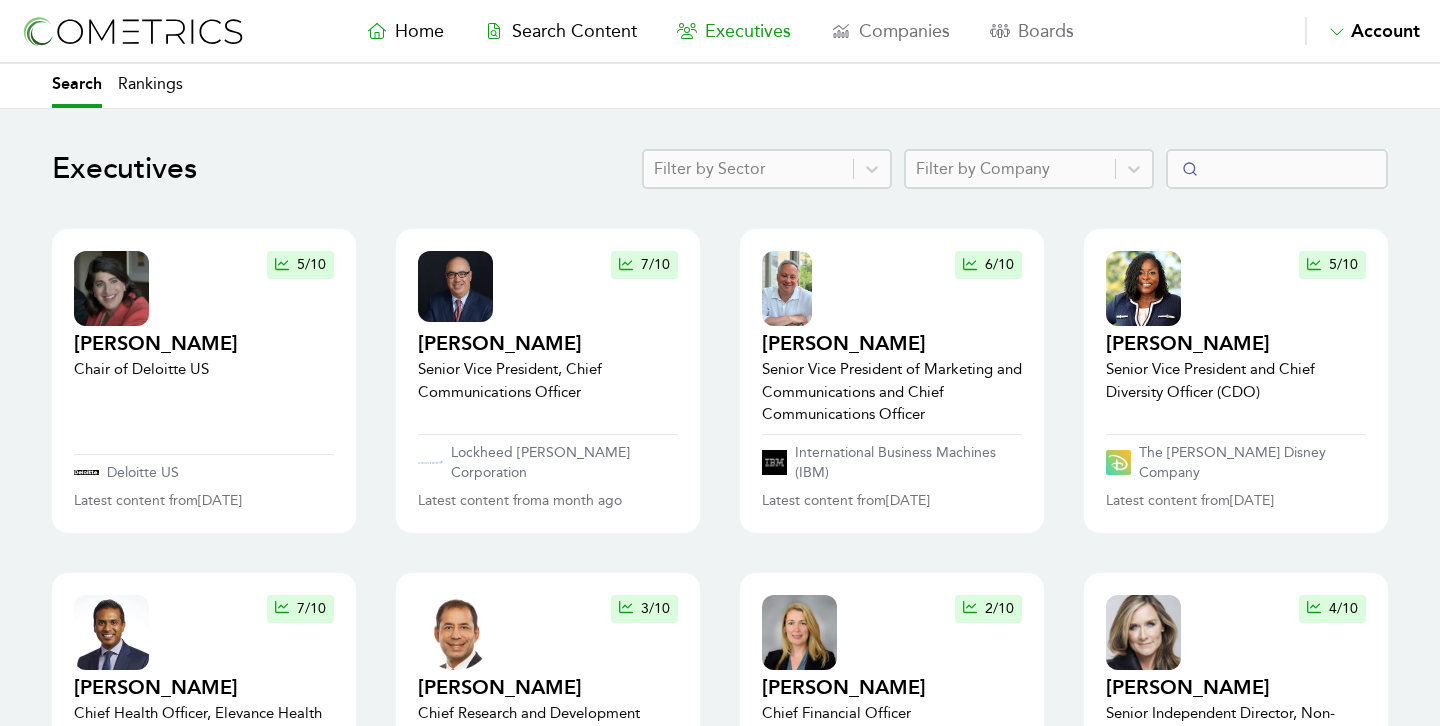 click on "Home Search Content Executives Companies Boards Saved Alerts Nominate Account Admin Panel Log Out Account Home Search Content Executives Companies Boards Saved Alerts Nominate Account Admin Panel Log Out" at bounding box center [720, 32] 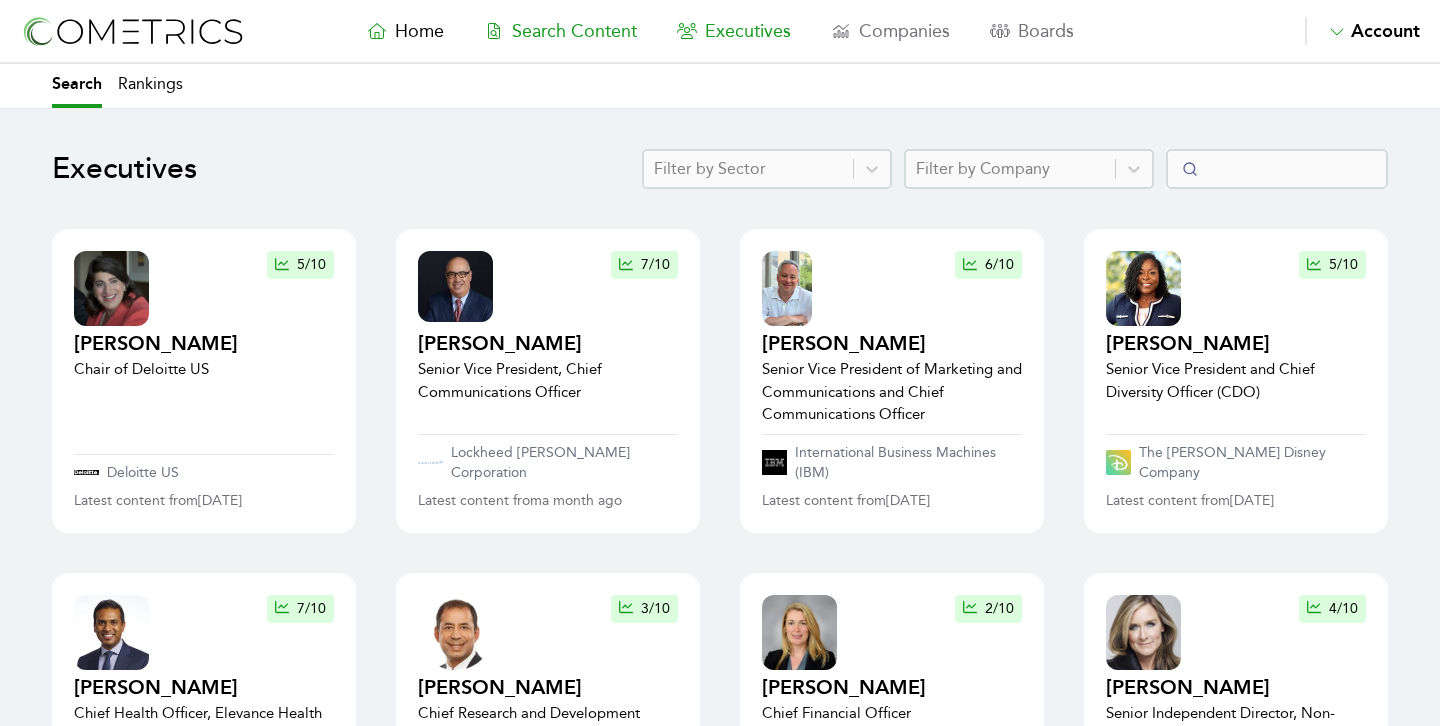 click on "Search Content" at bounding box center (574, 31) 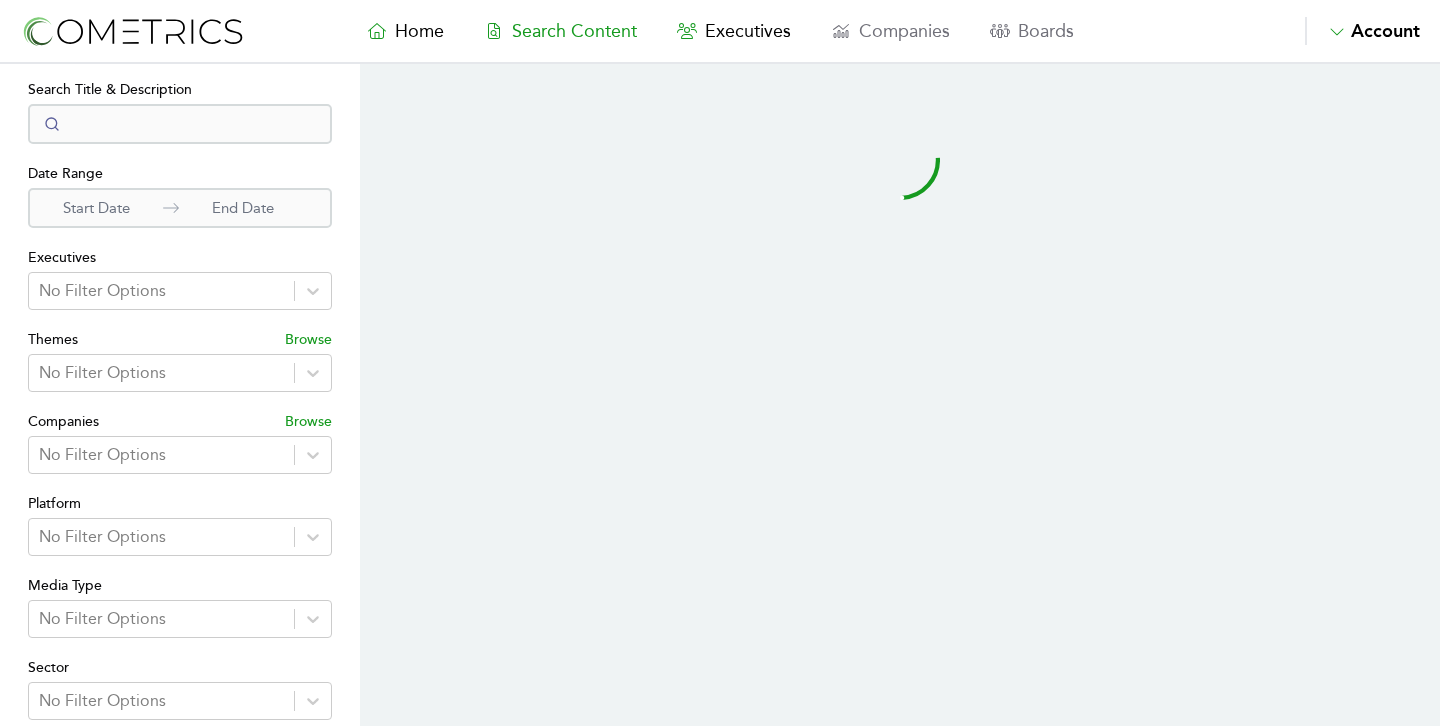 select on "50" 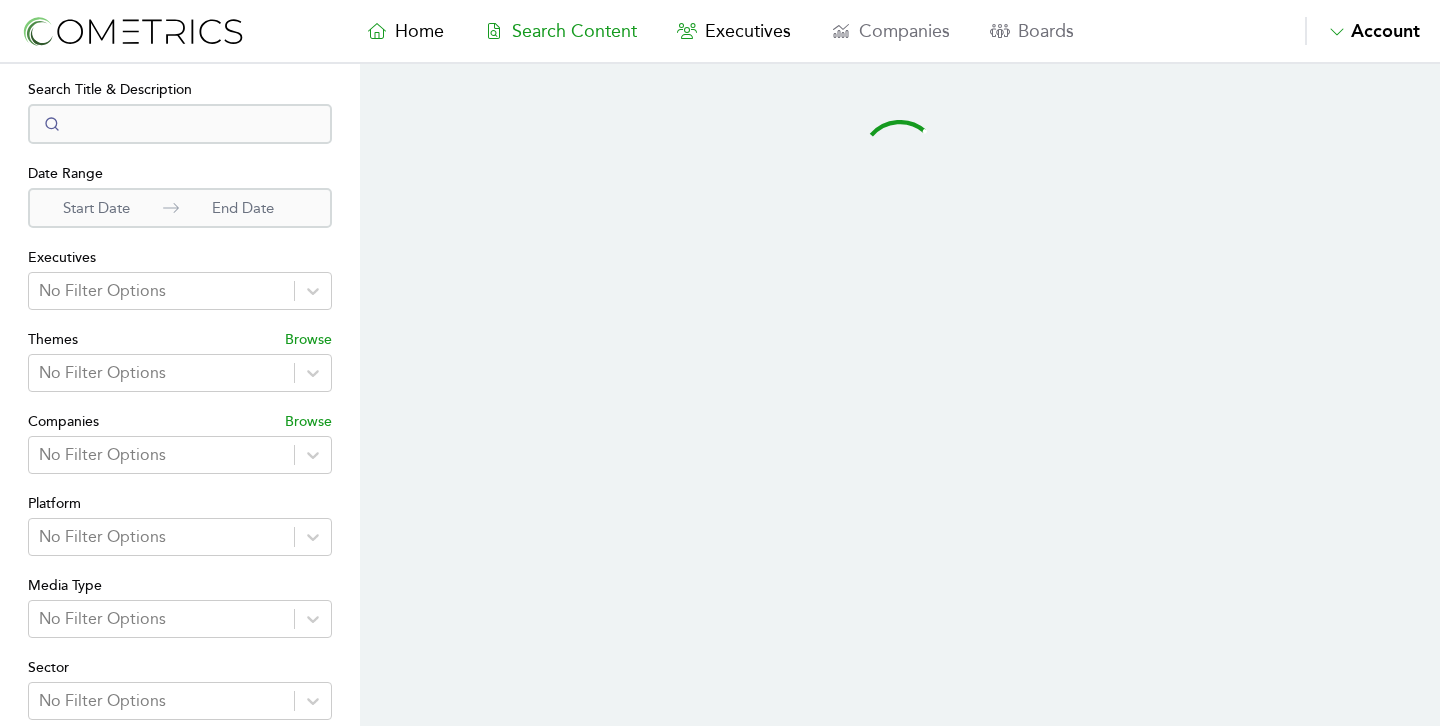 scroll, scrollTop: 0, scrollLeft: 0, axis: both 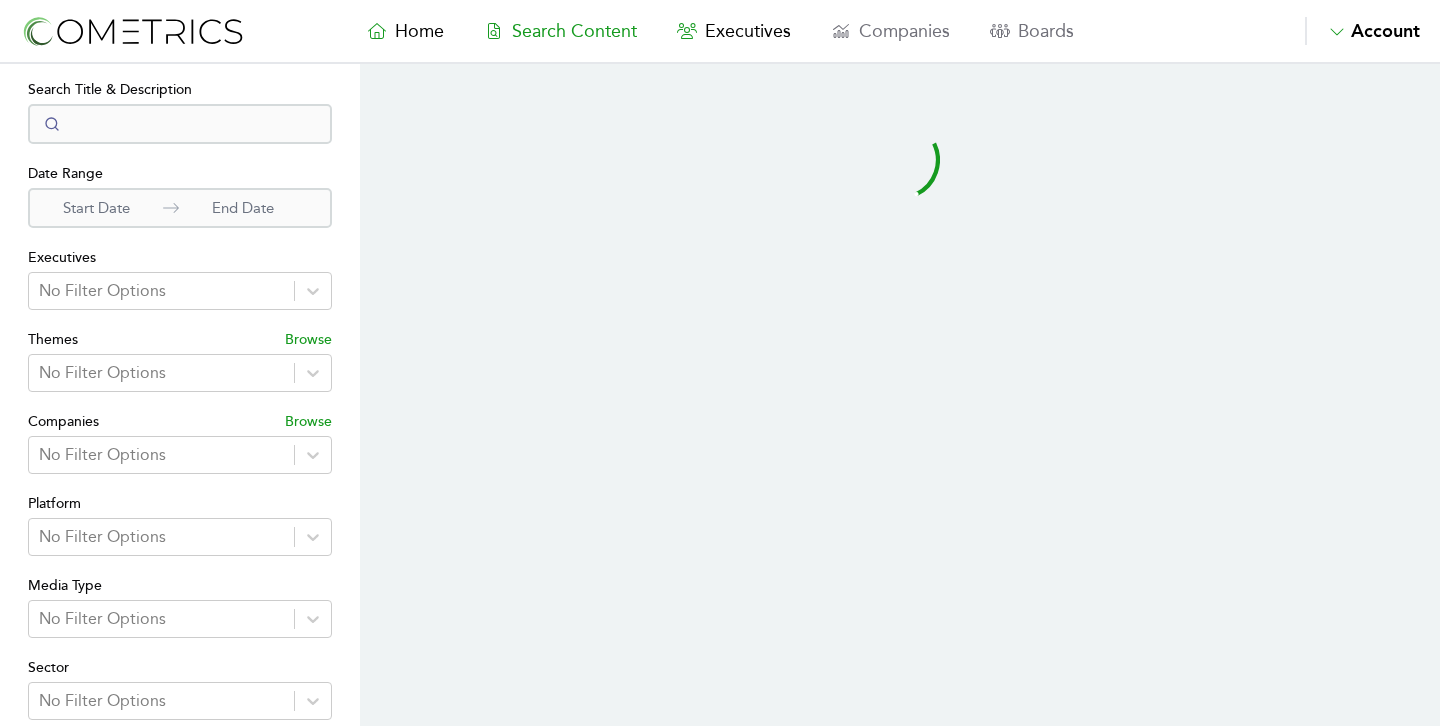 select on "50" 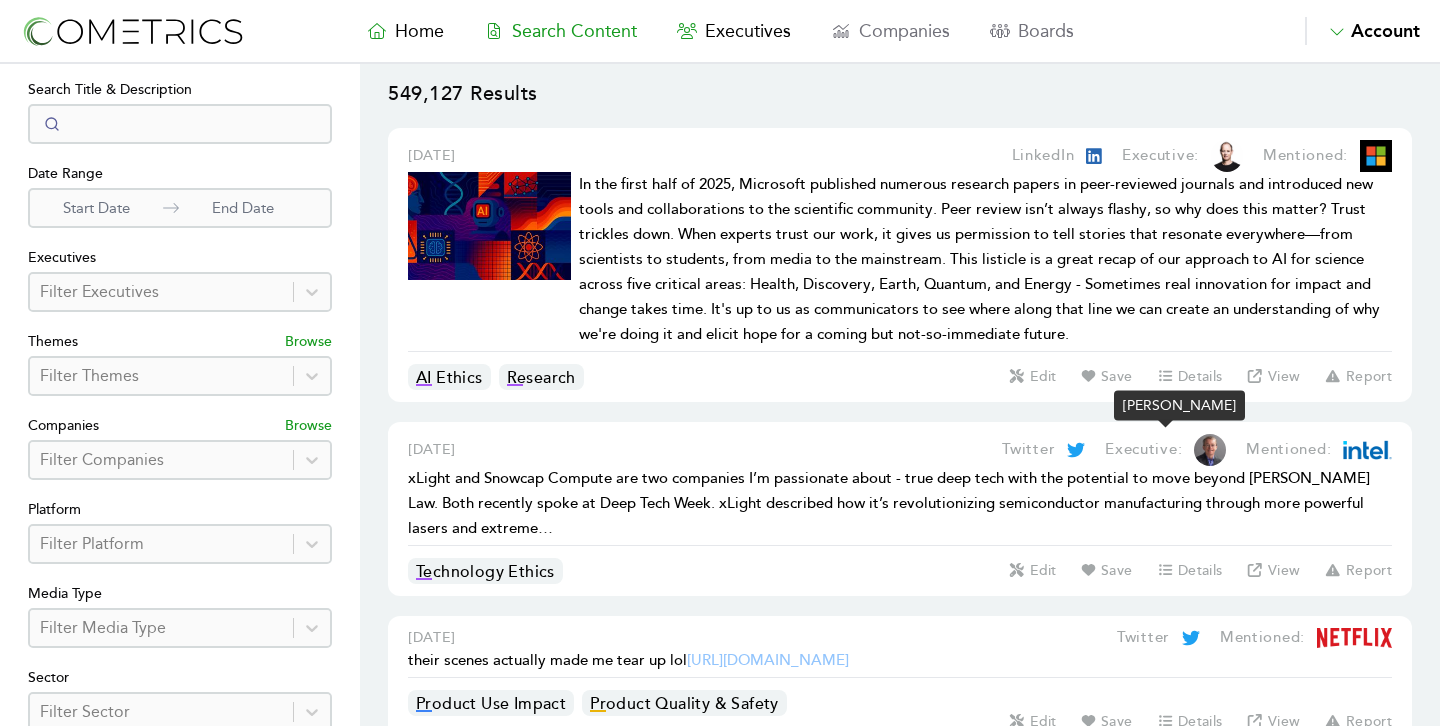 click at bounding box center [1210, 450] 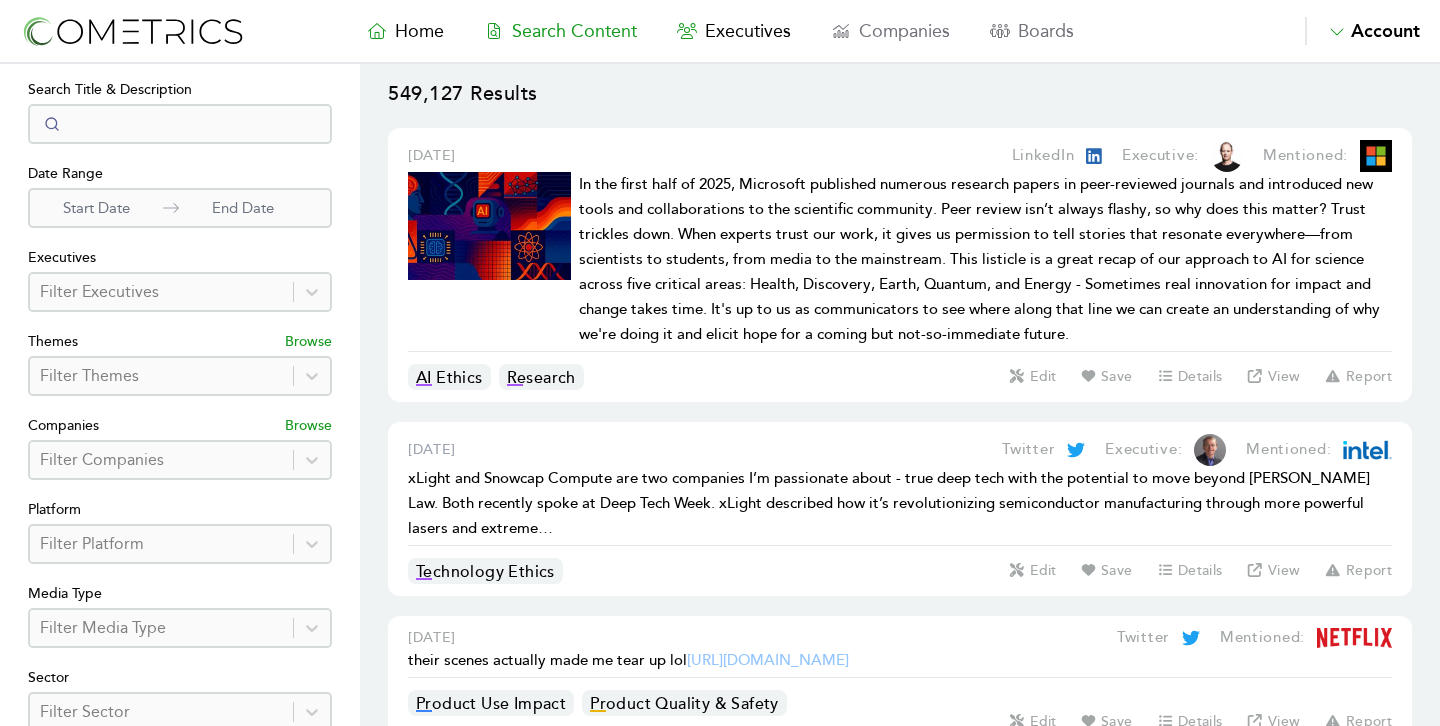 click on "July 14, 2025" at bounding box center (432, 449) 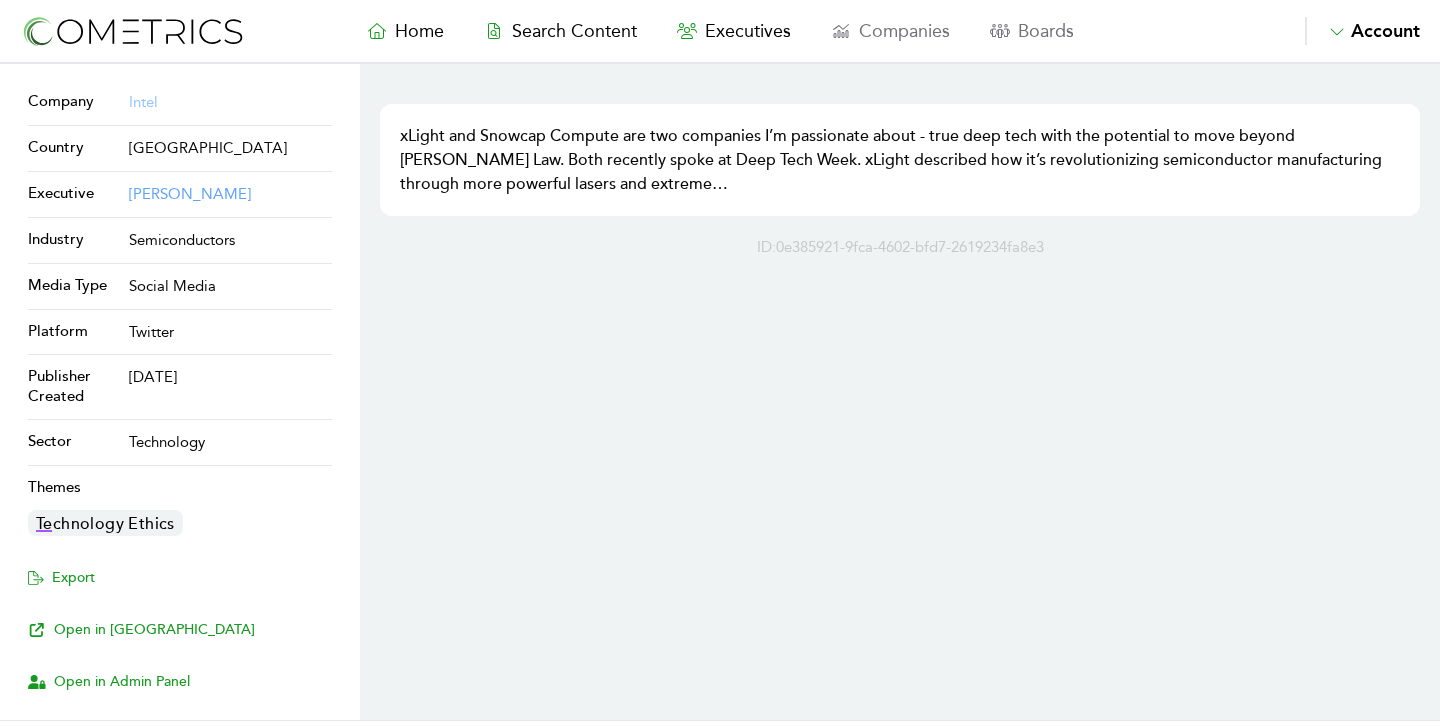 click on "Pat Gelsinger" at bounding box center (190, 194) 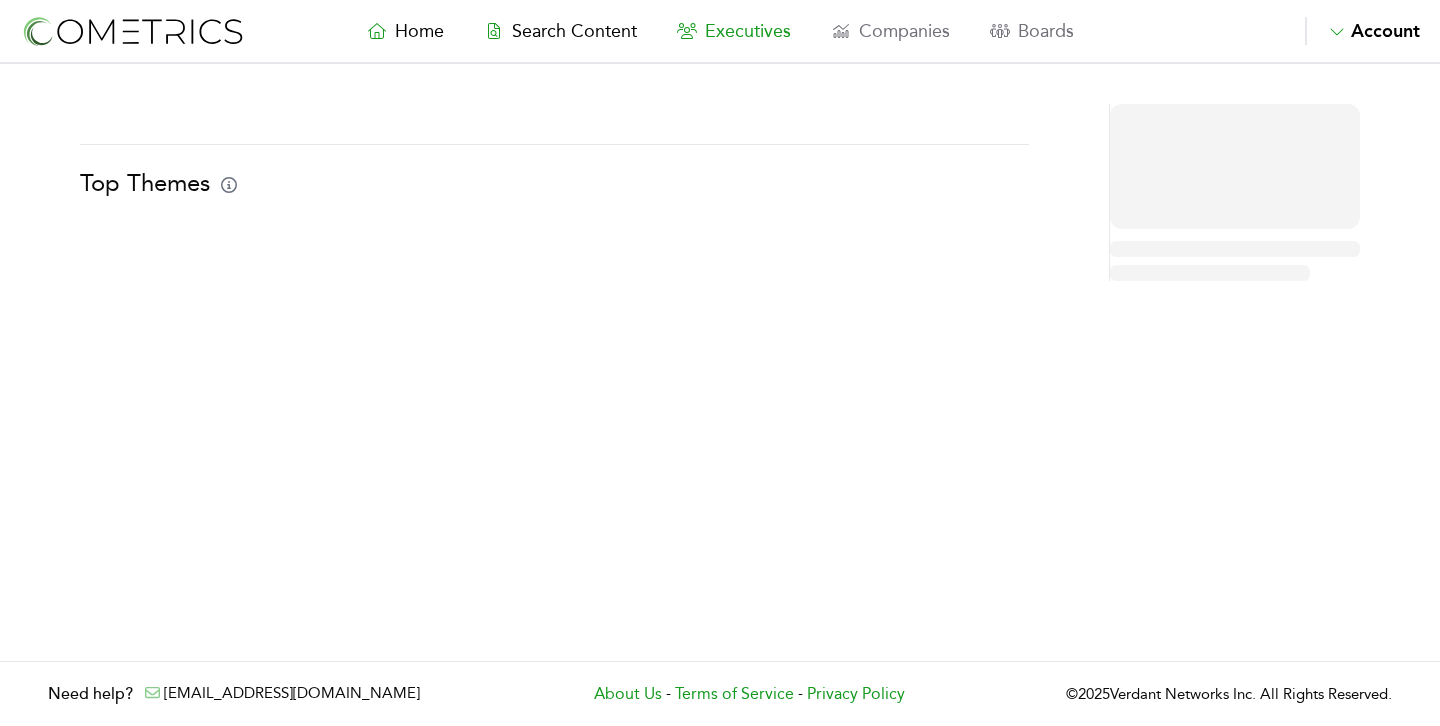 scroll, scrollTop: 0, scrollLeft: 0, axis: both 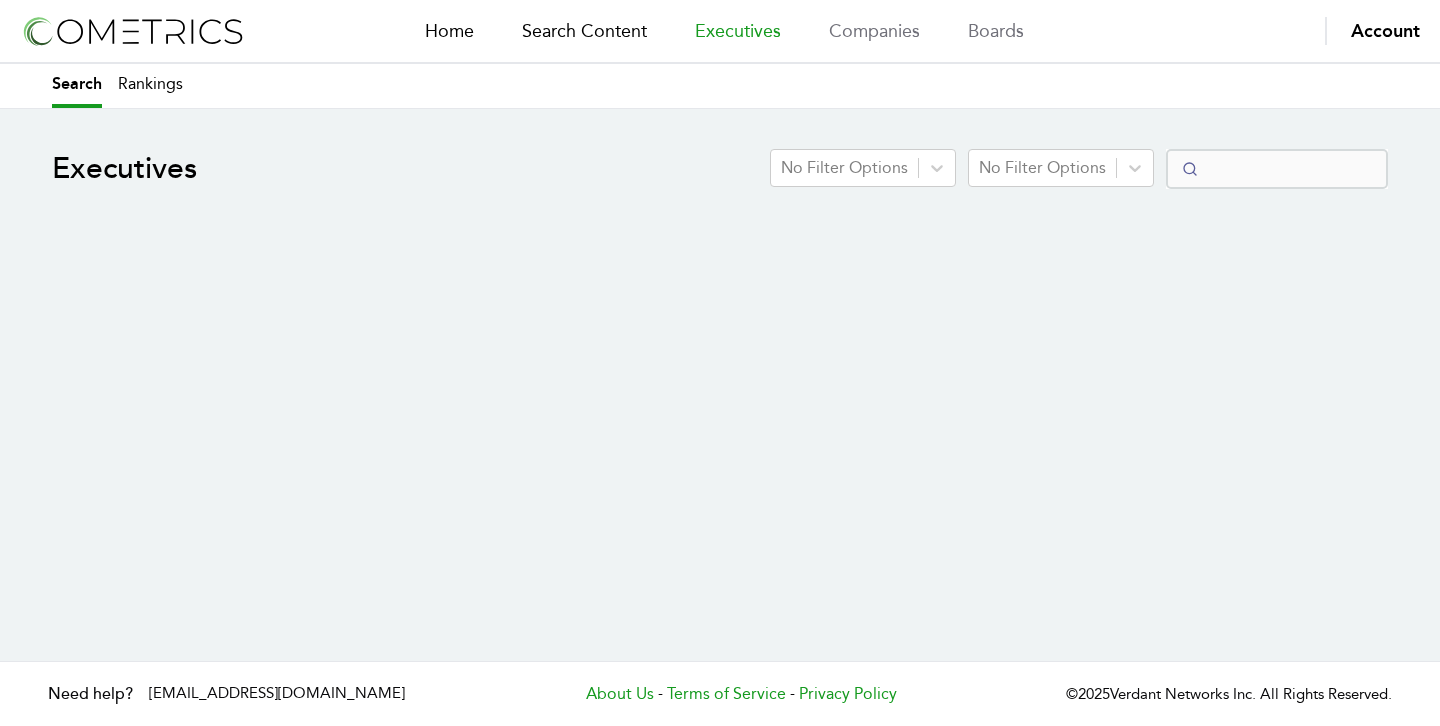 select on "50" 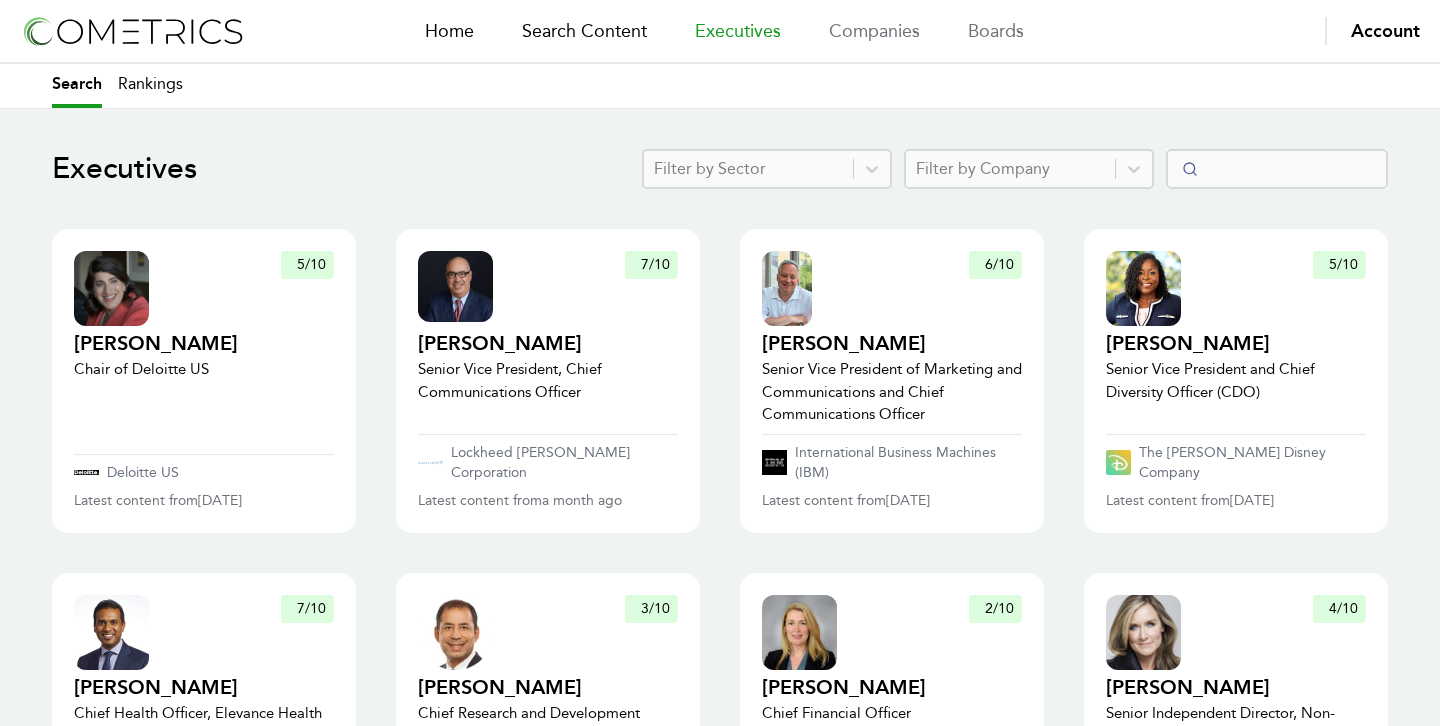 scroll, scrollTop: 0, scrollLeft: 0, axis: both 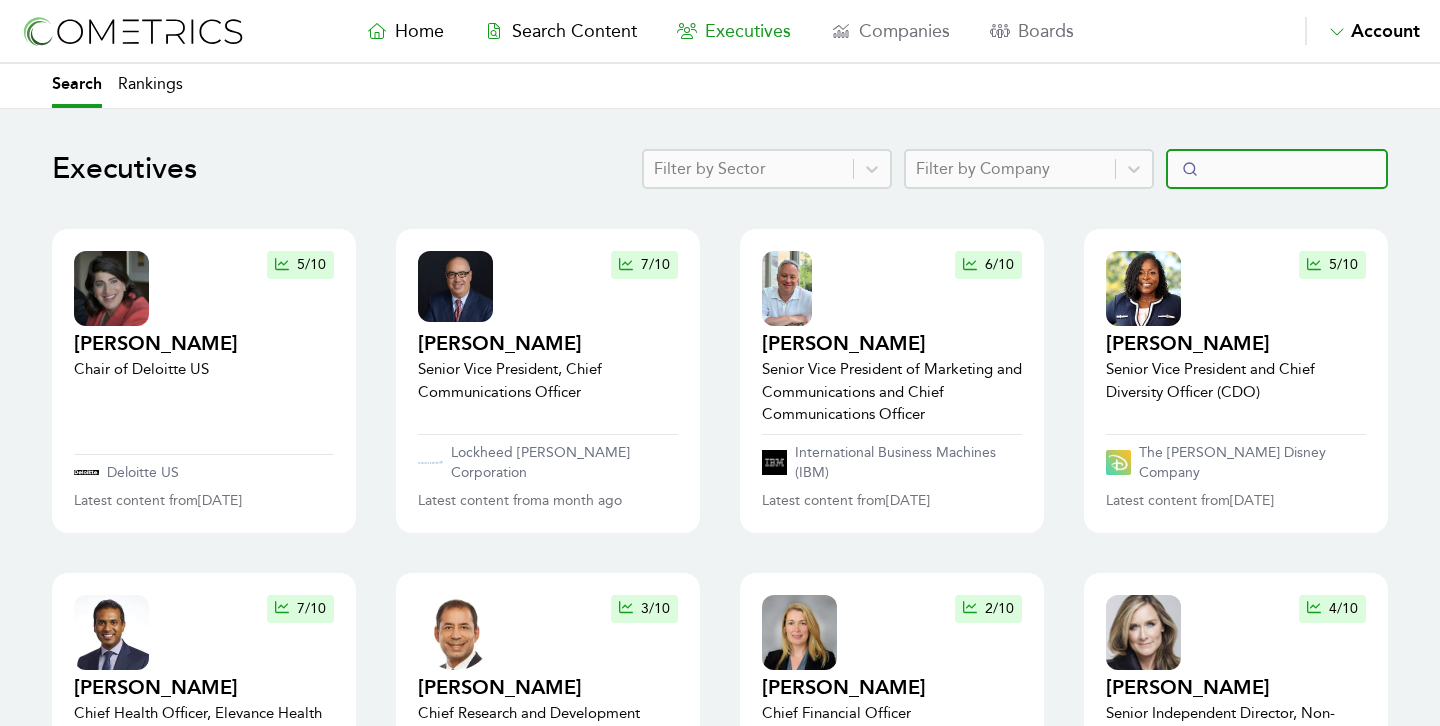 click at bounding box center [1277, 169] 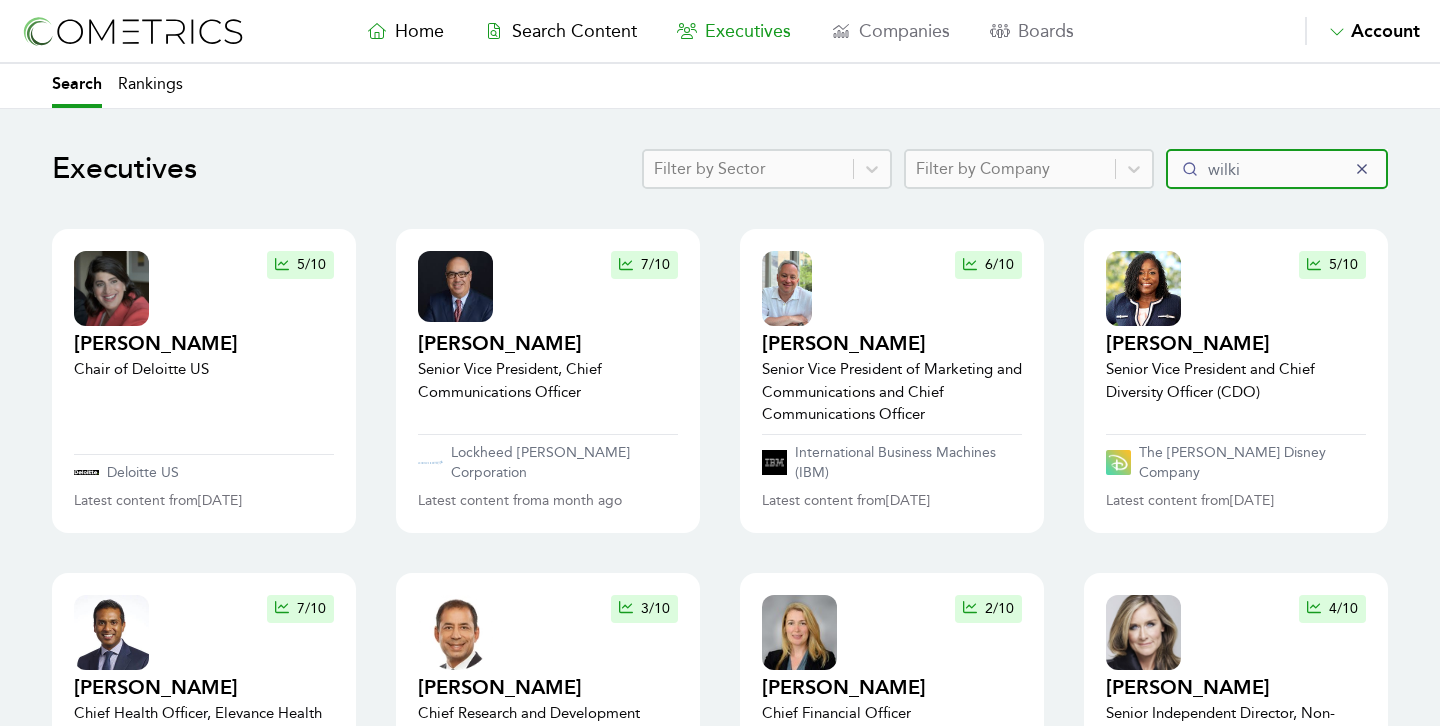 type on "wilkie" 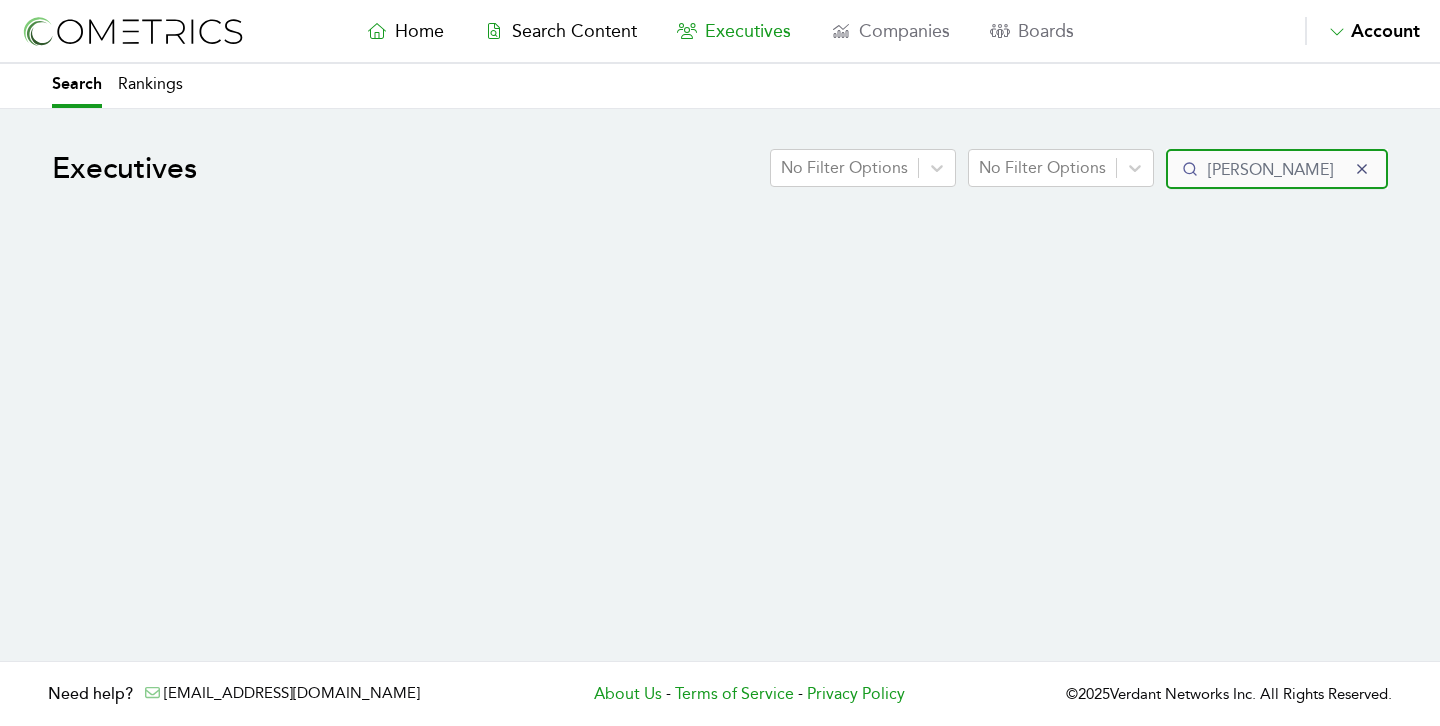 type 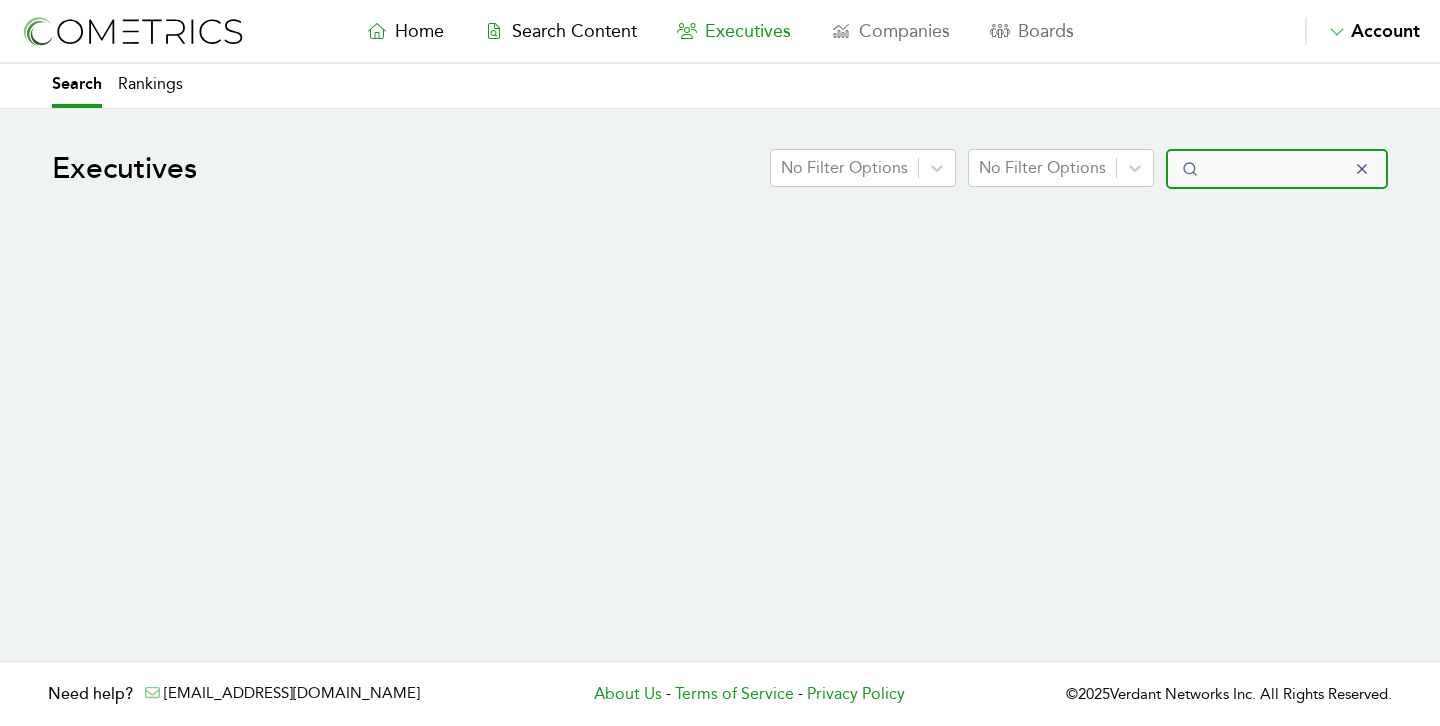 select on "50" 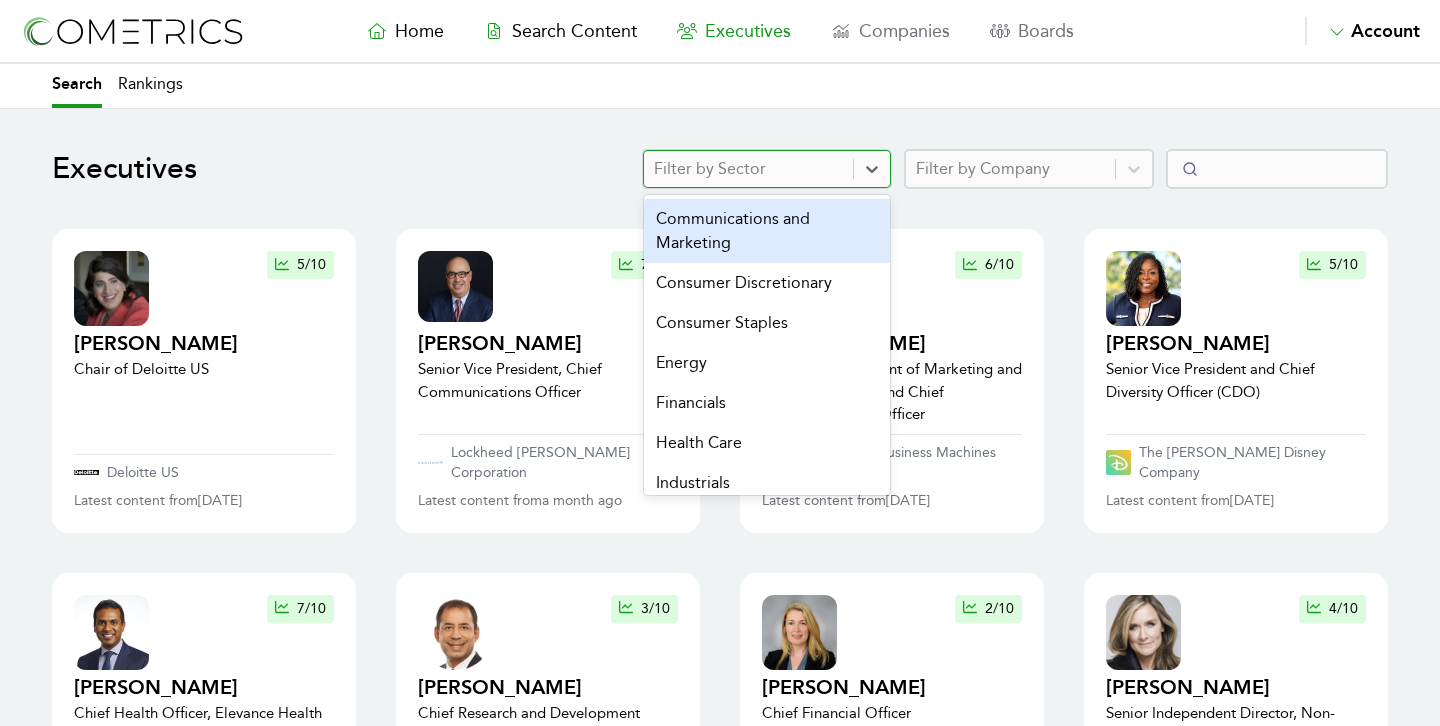 click on "Filter by Sector" at bounding box center [748, 169] 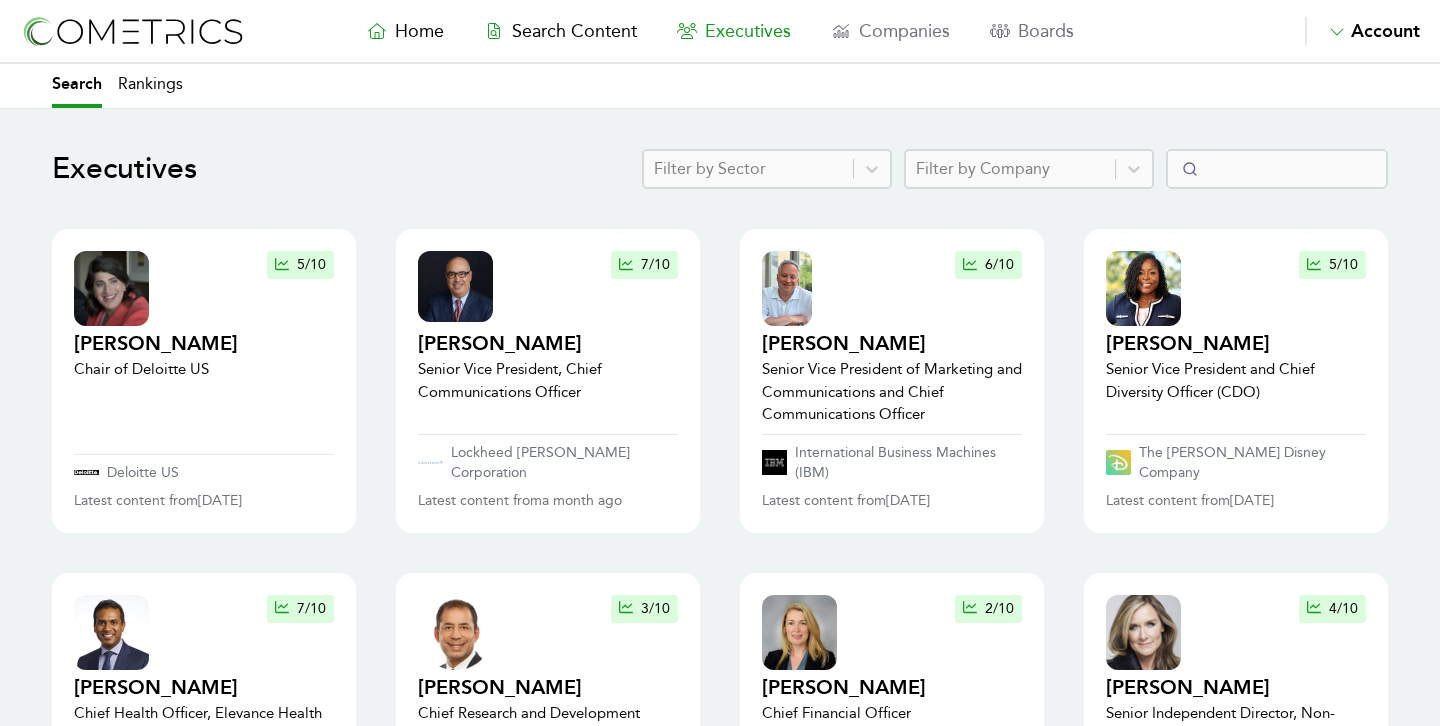 click on "Filter by Sector Filter by Company" at bounding box center [1015, 169] 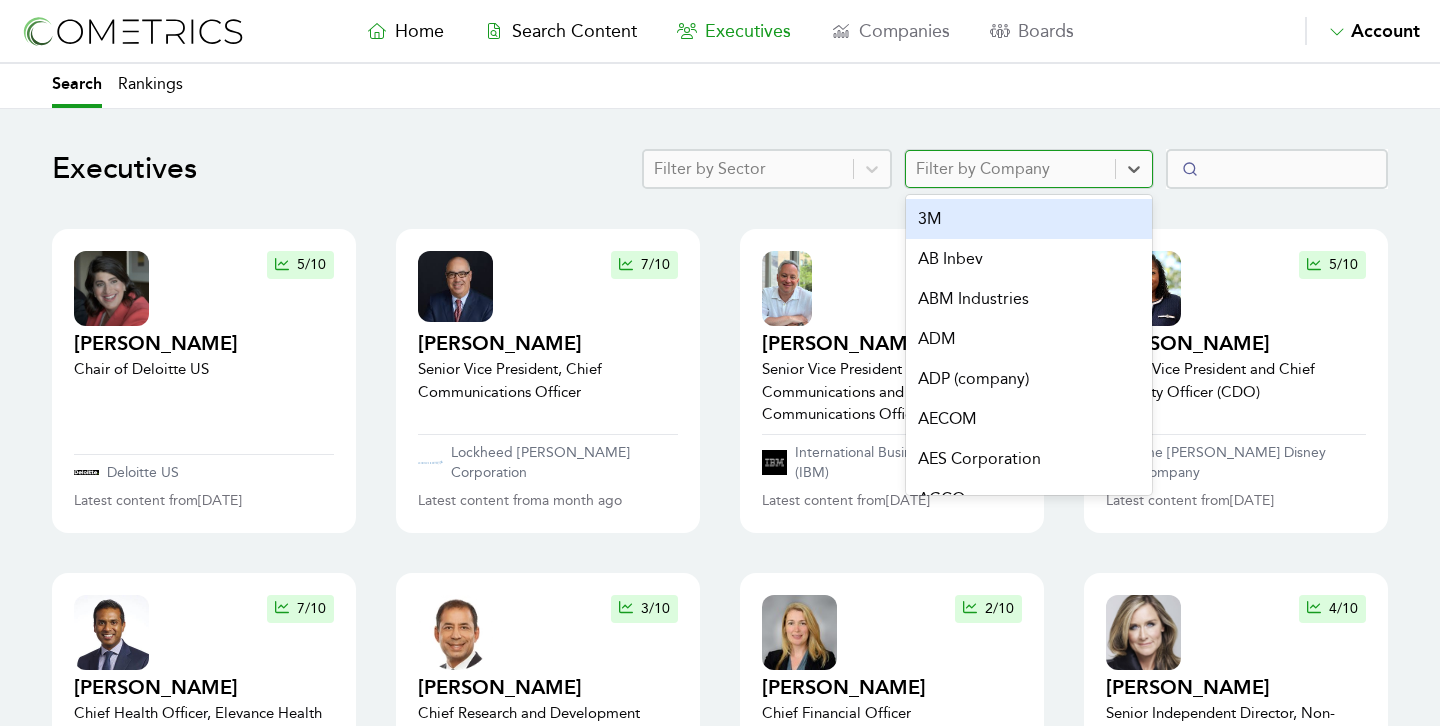 click at bounding box center (1010, 169) 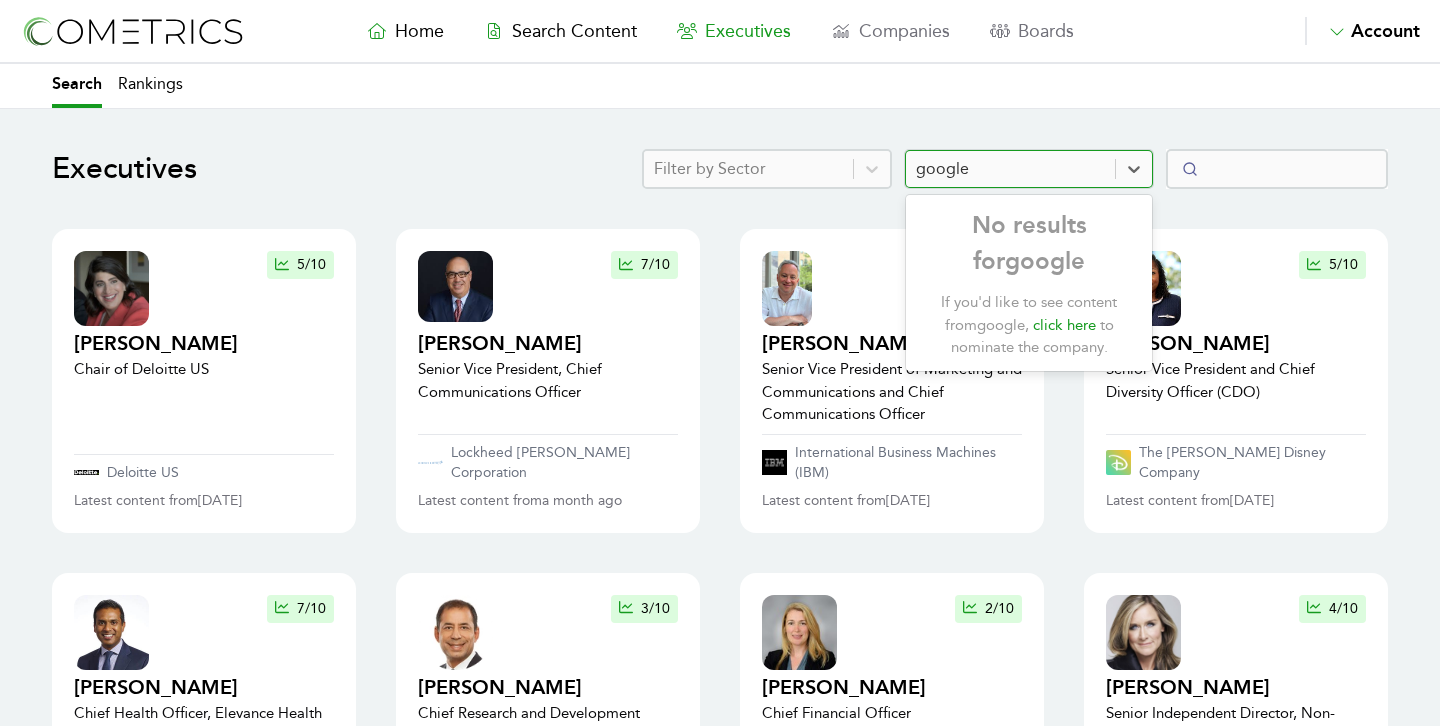 type on "google" 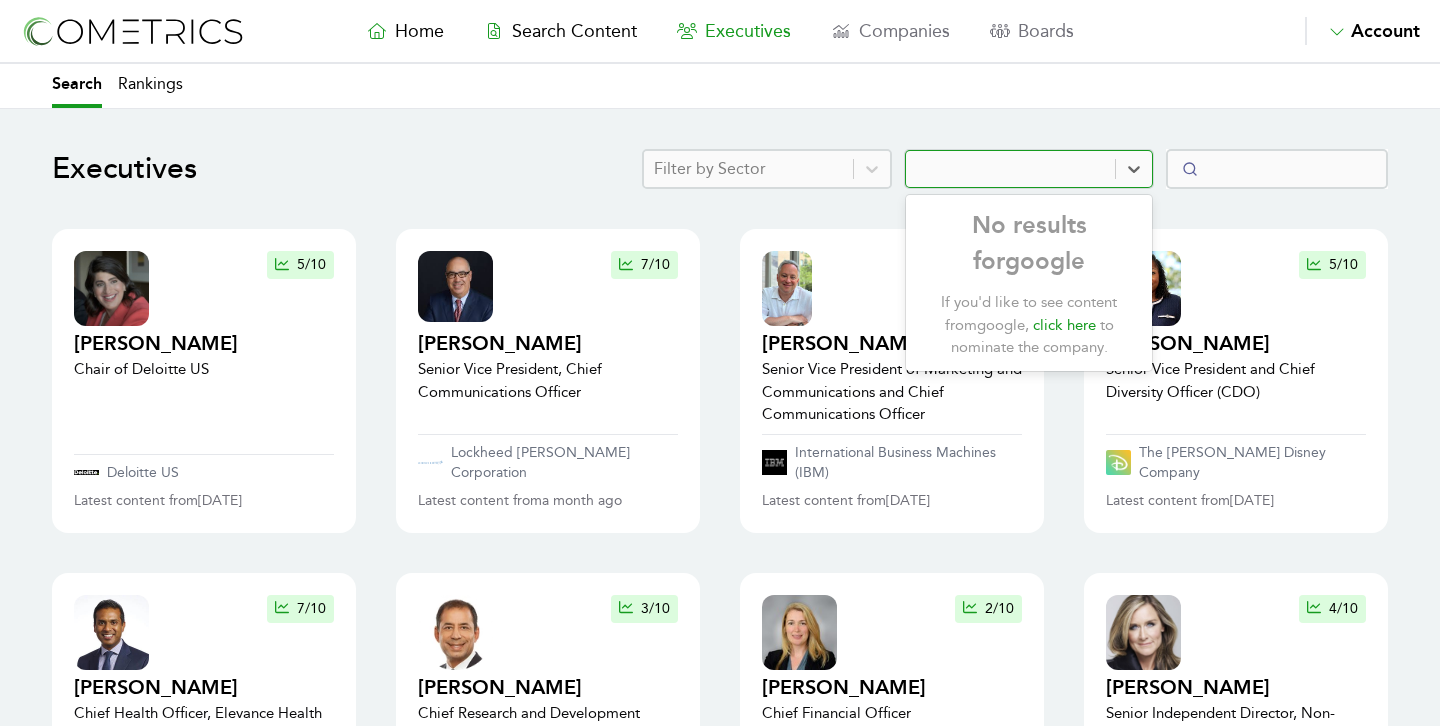 click at bounding box center [748, 169] 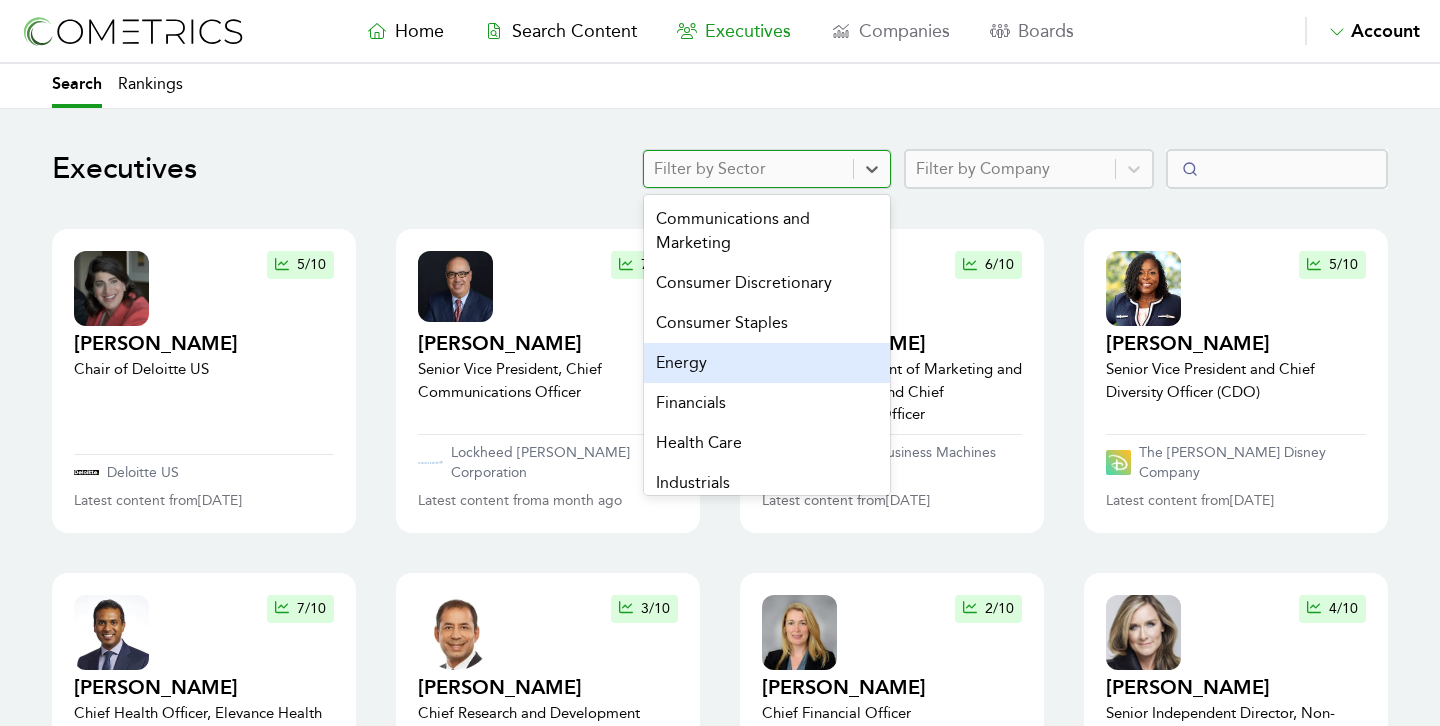 scroll, scrollTop: 172, scrollLeft: 0, axis: vertical 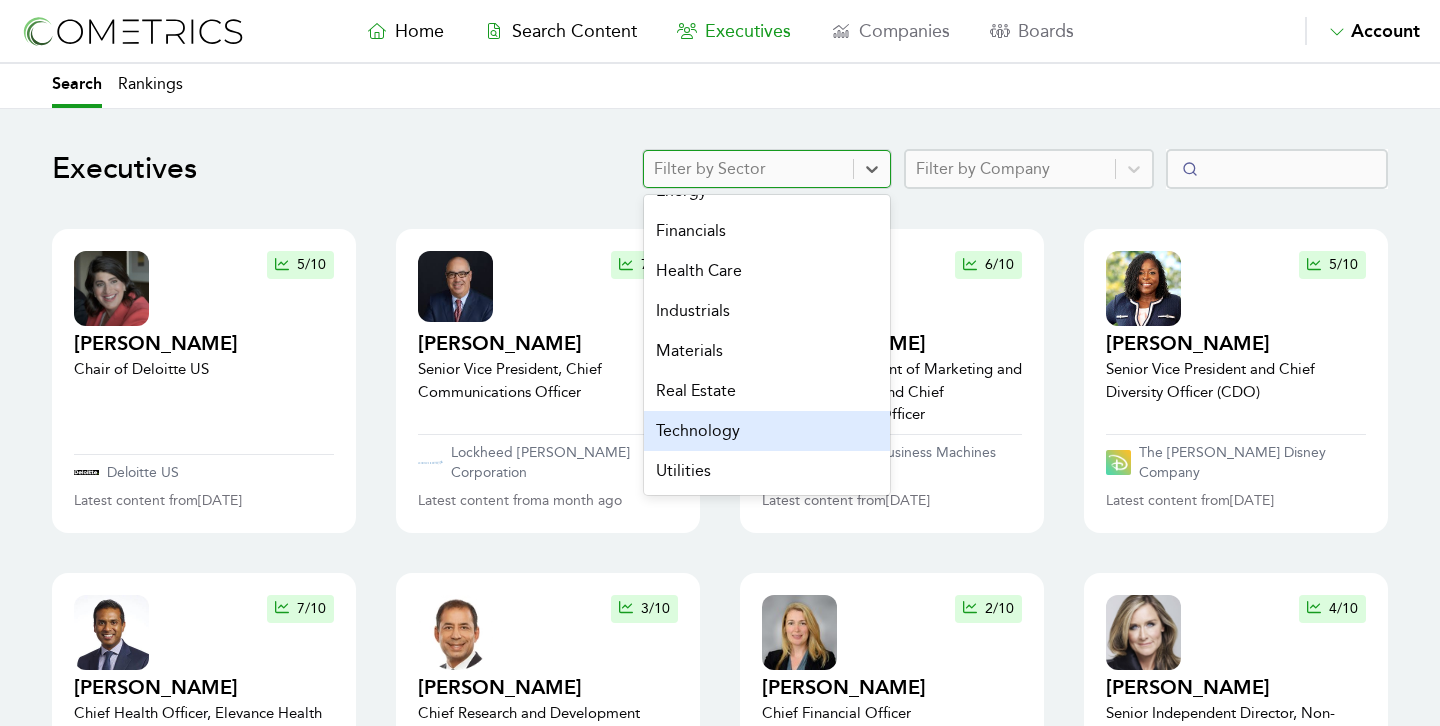 click on "Technology" at bounding box center (767, 431) 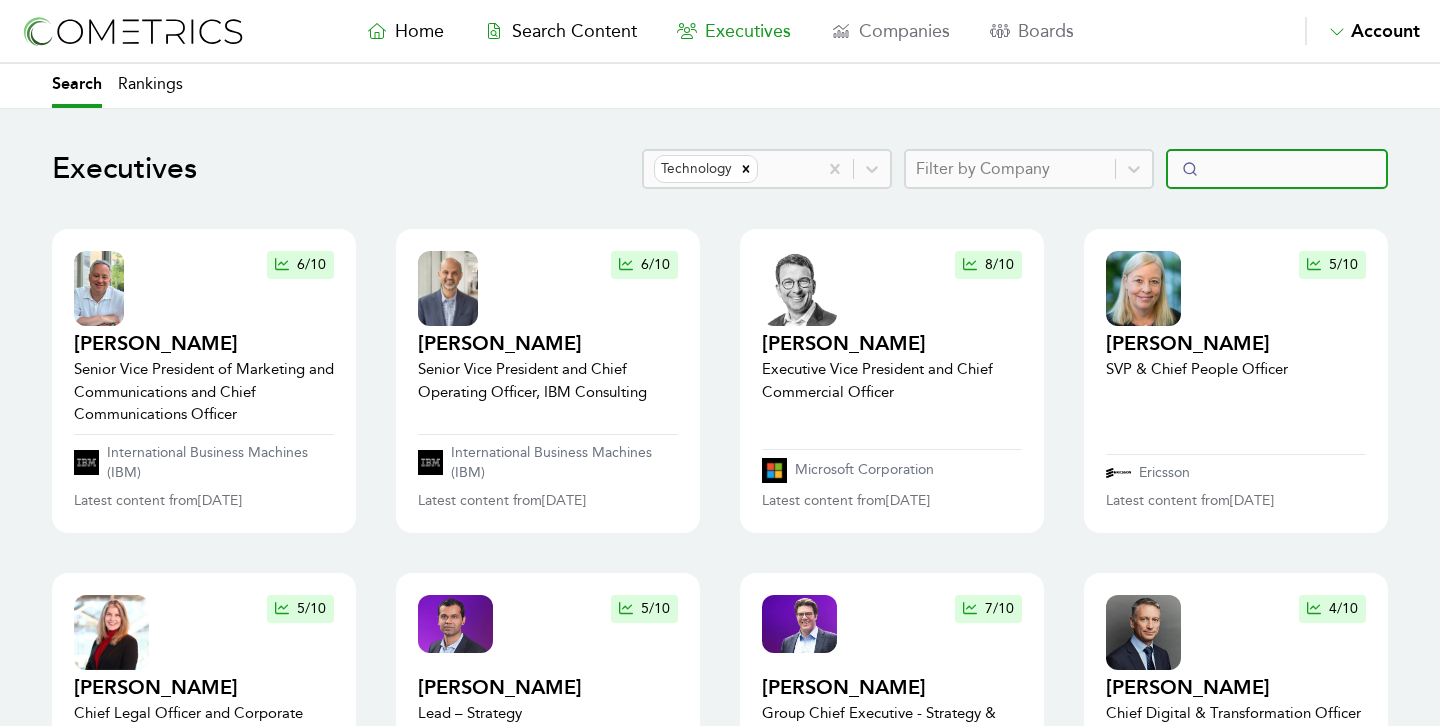 click at bounding box center [1277, 169] 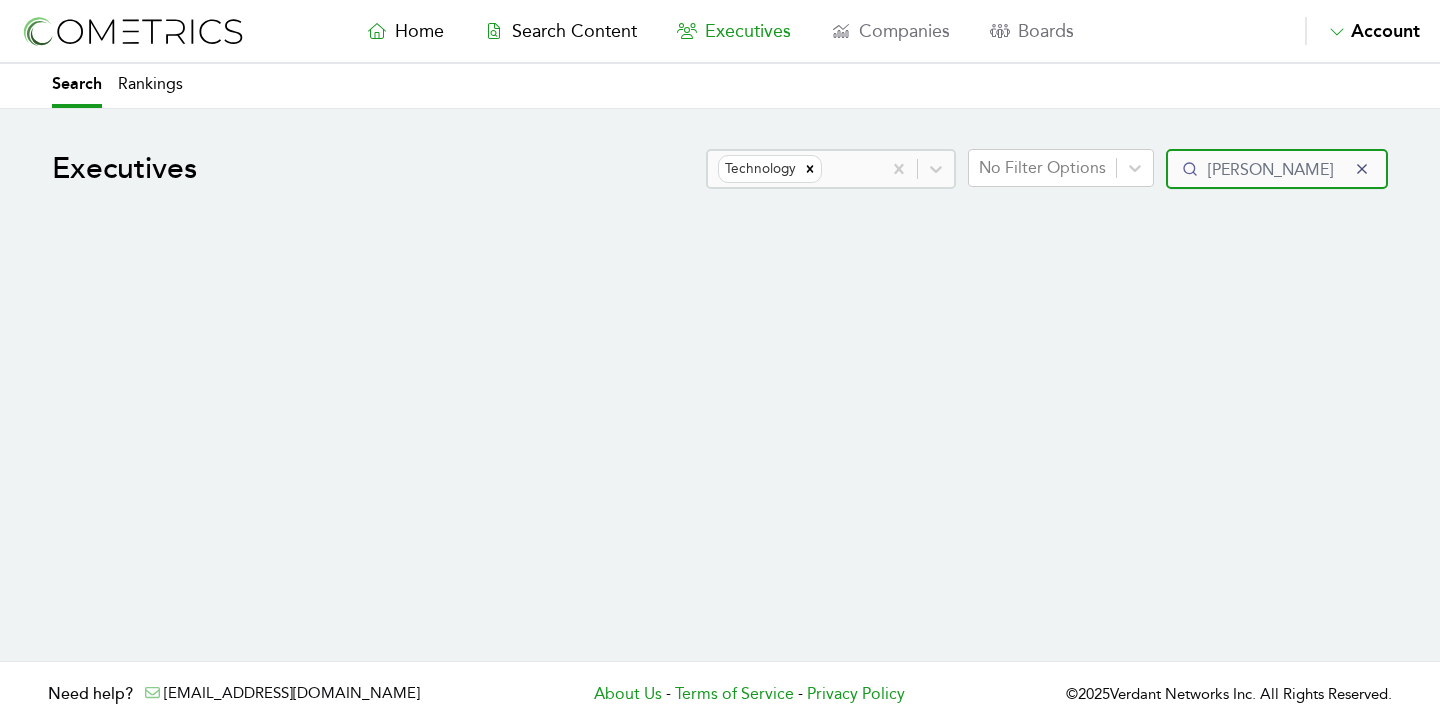 type on "wil" 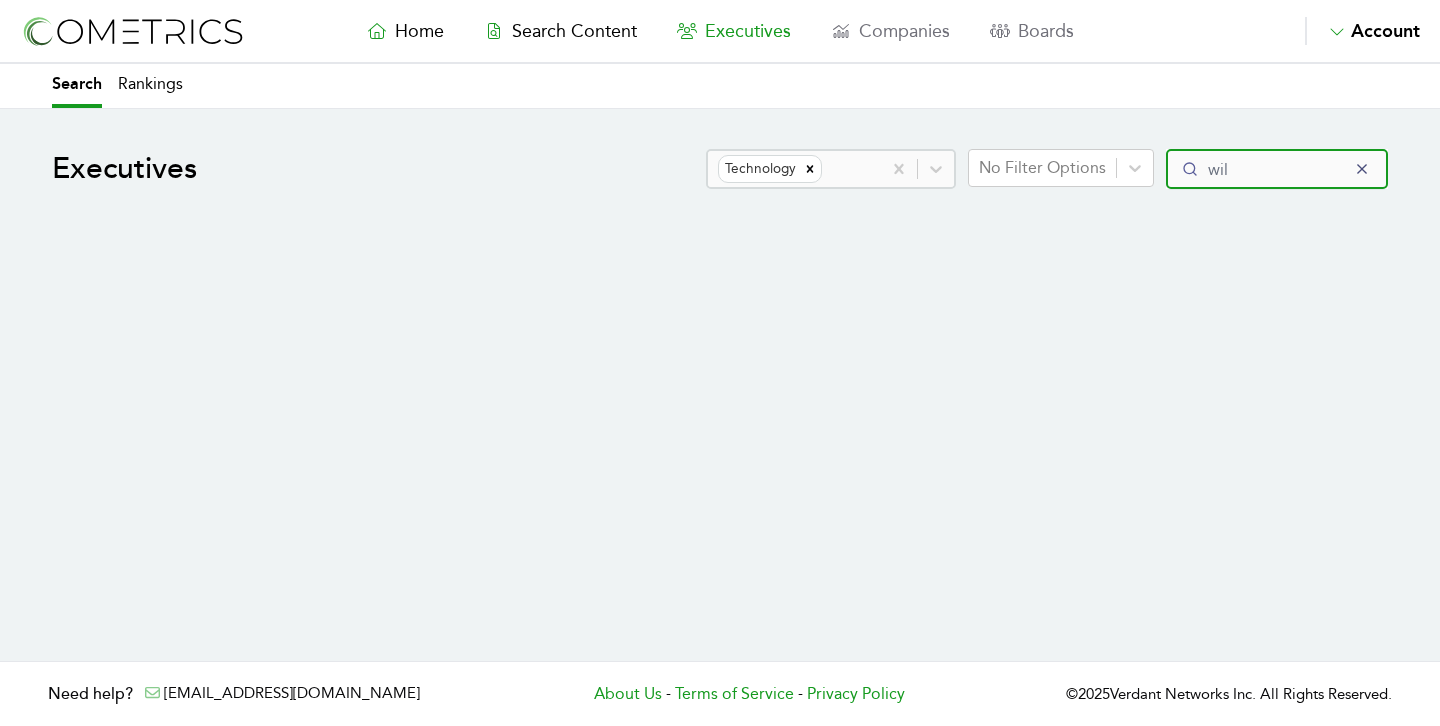 select on "50" 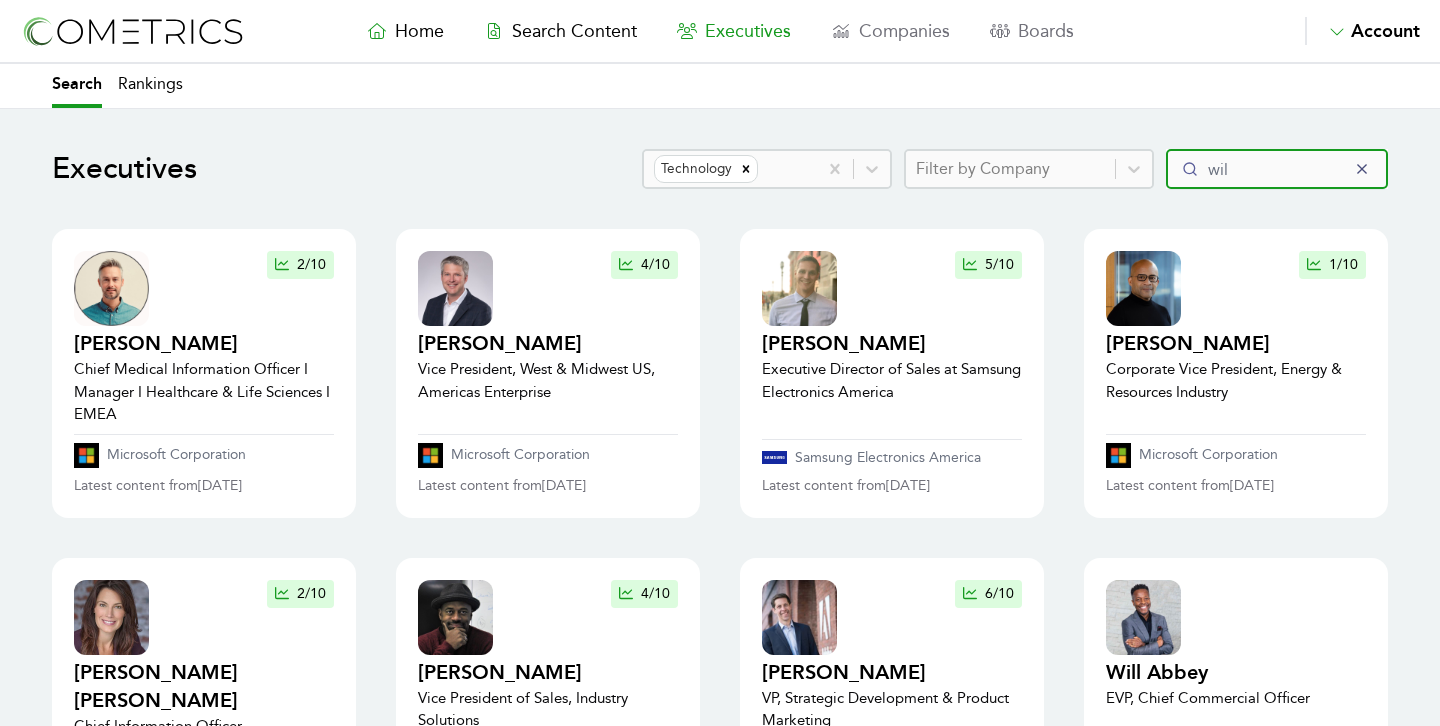 type on "wil" 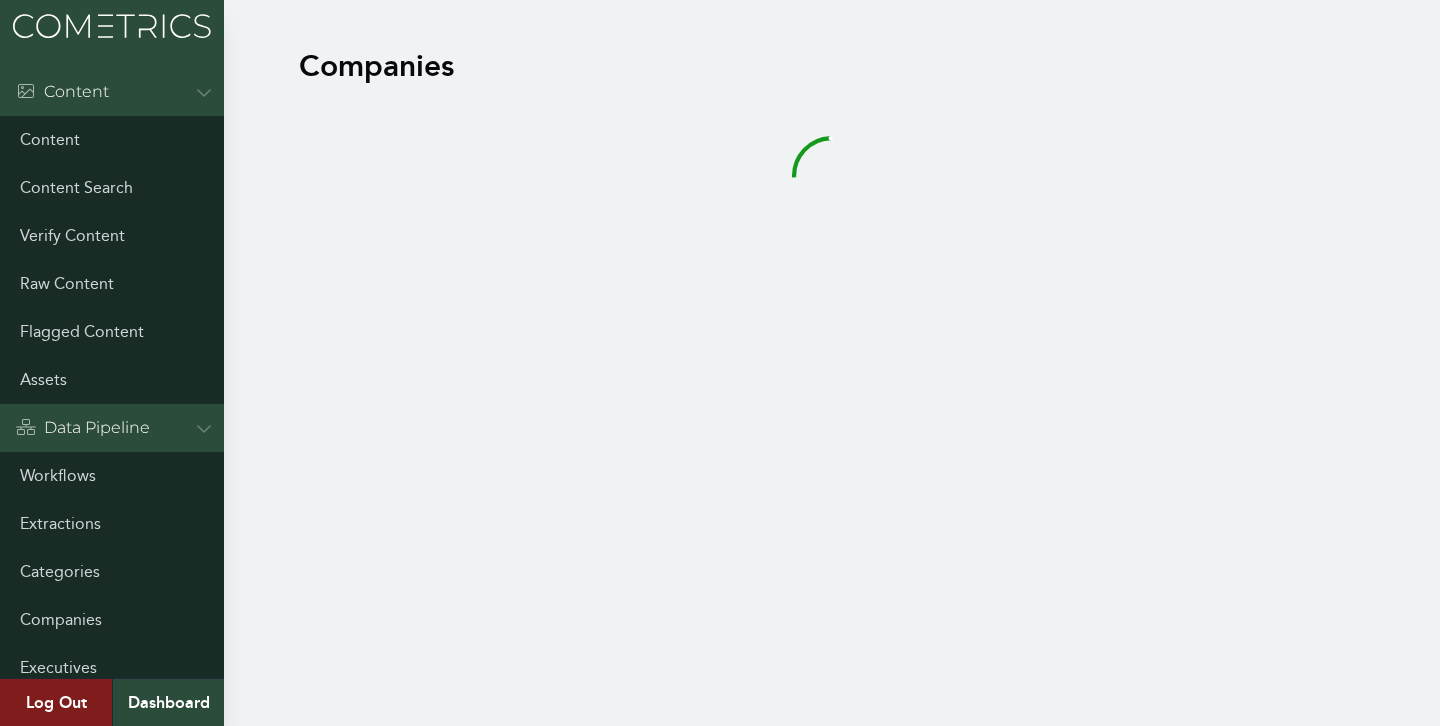 scroll, scrollTop: 0, scrollLeft: 0, axis: both 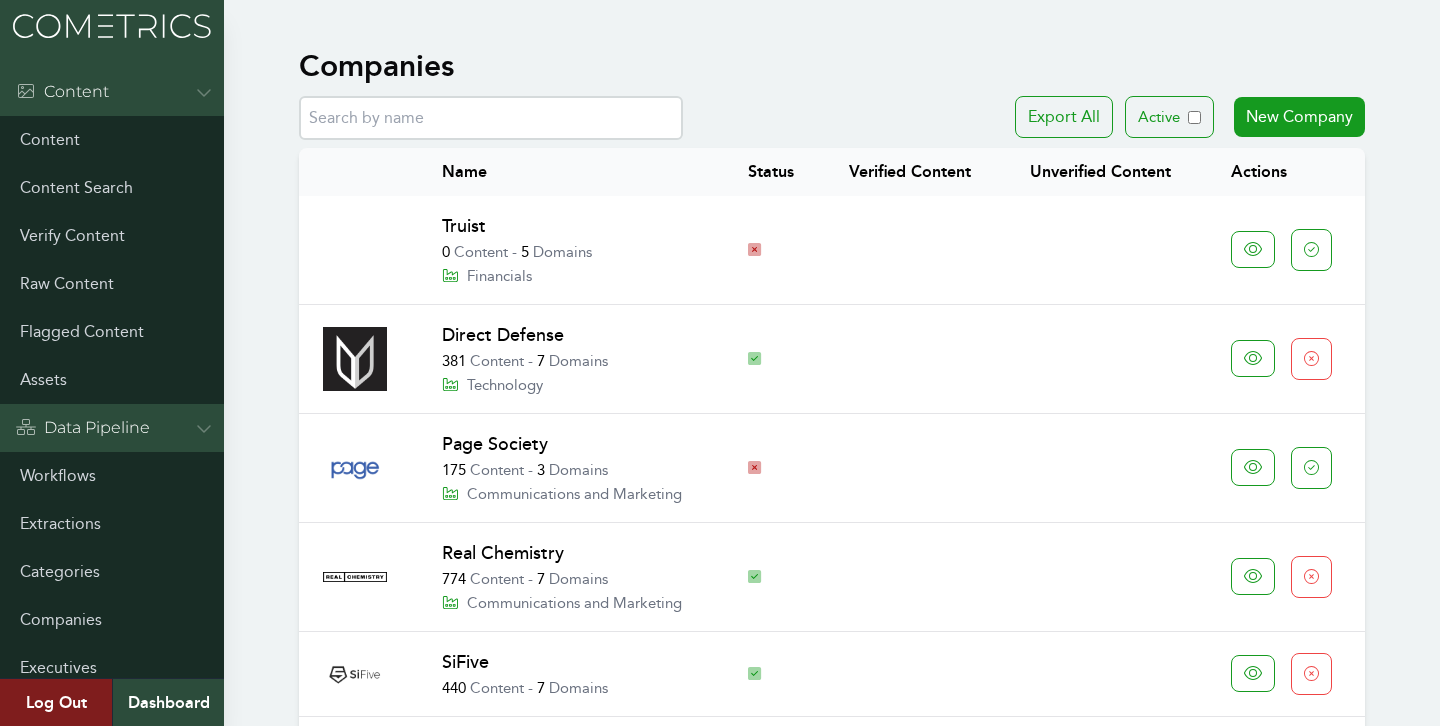 click at bounding box center (491, 118) 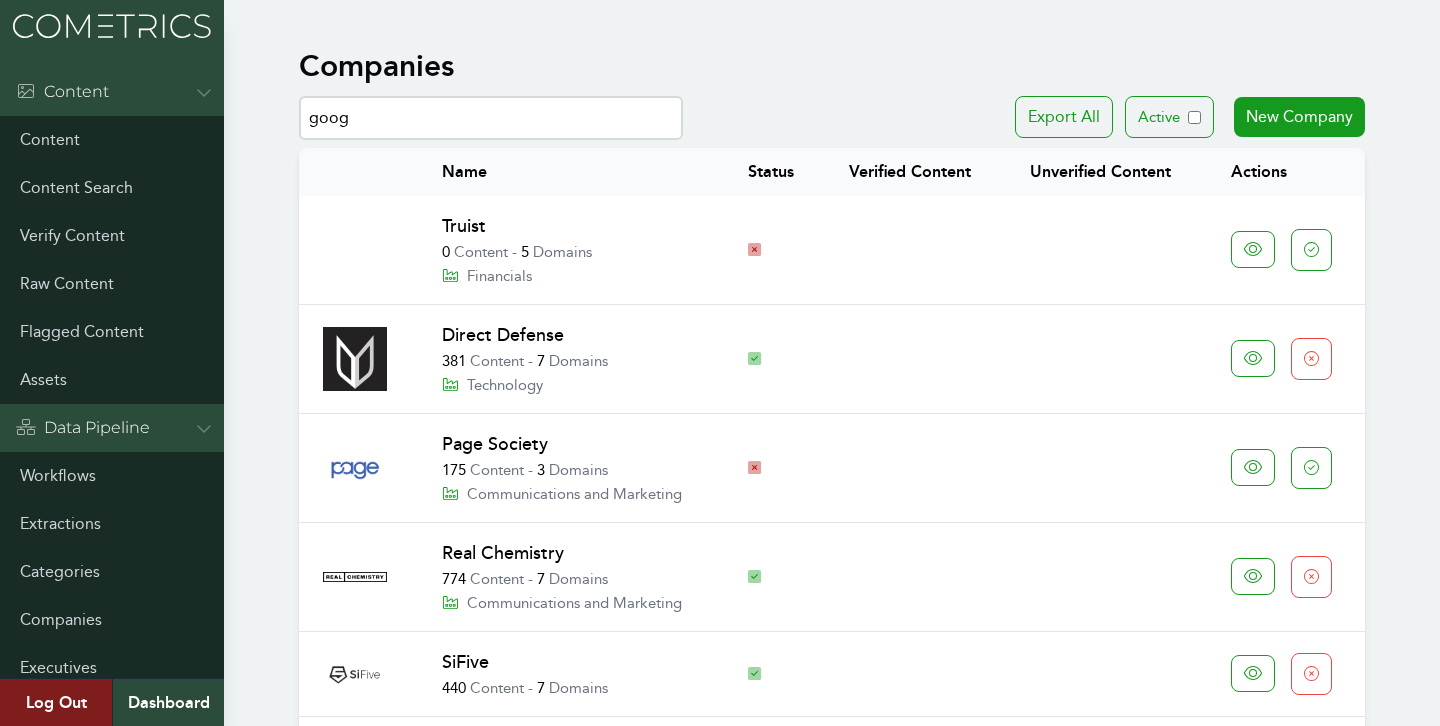type on "goog" 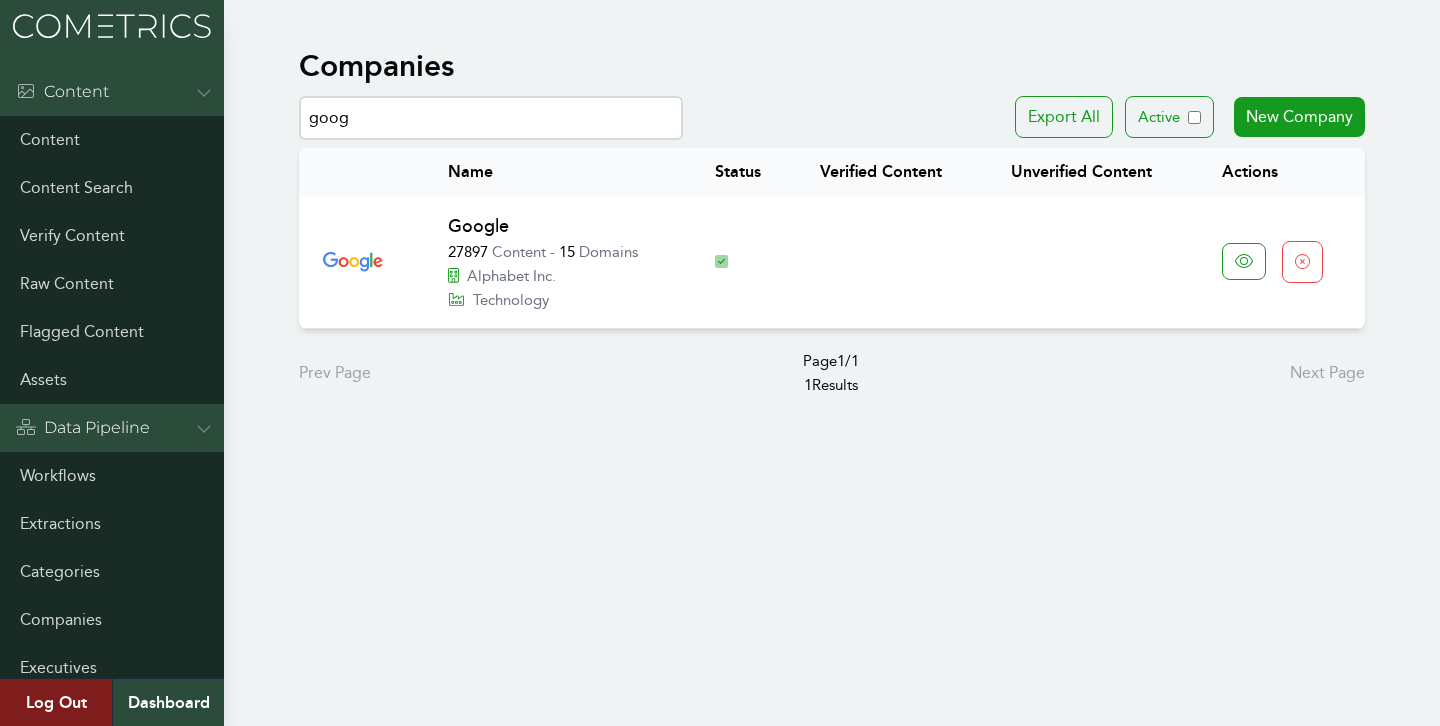 click on "Google" at bounding box center (478, 226) 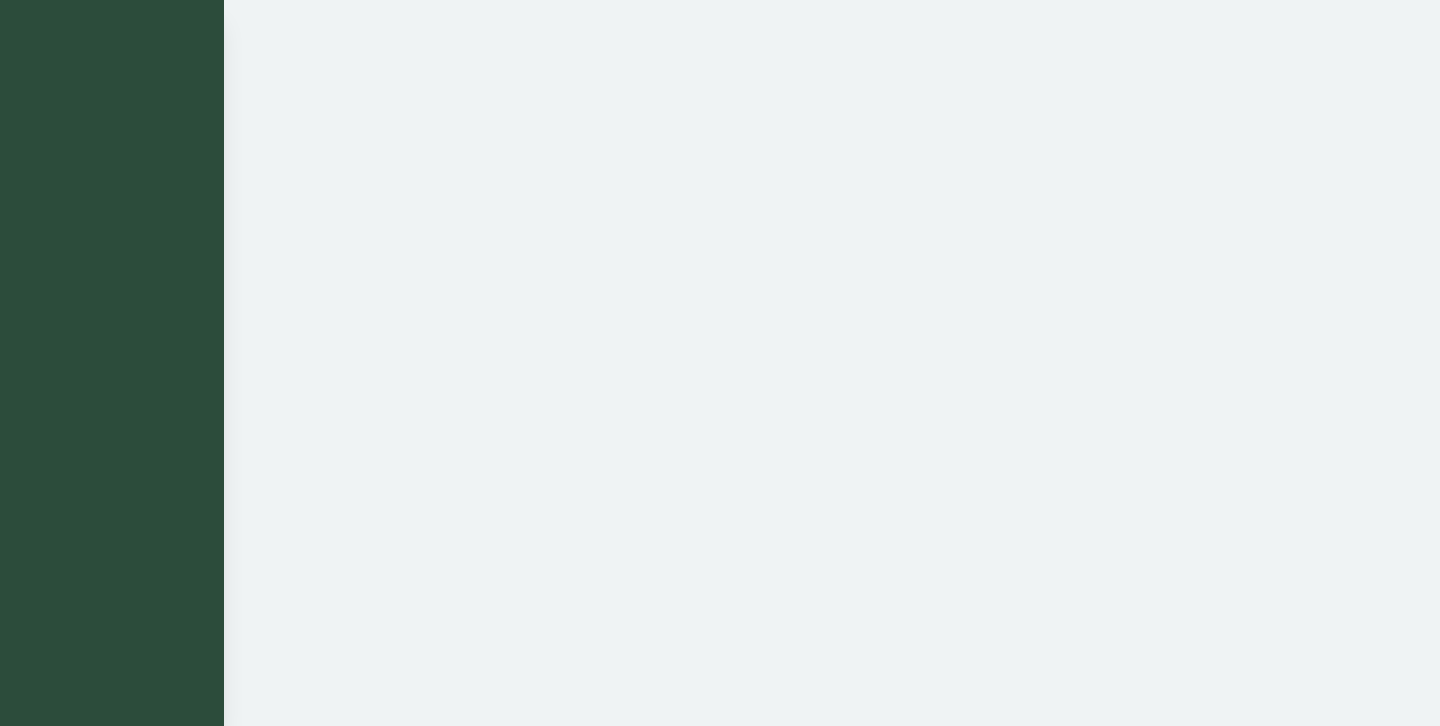 scroll, scrollTop: 0, scrollLeft: 0, axis: both 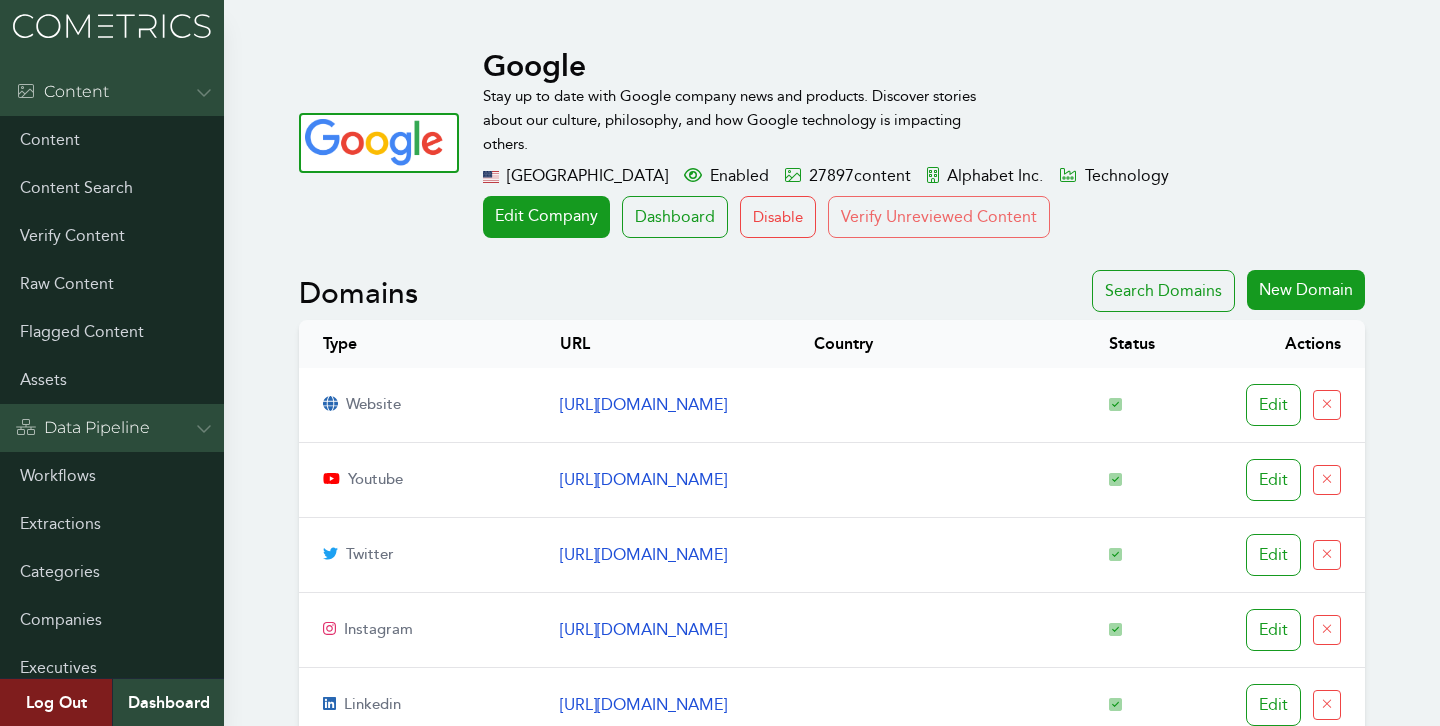 click on "Verify Unreviewed Content" at bounding box center (939, 217) 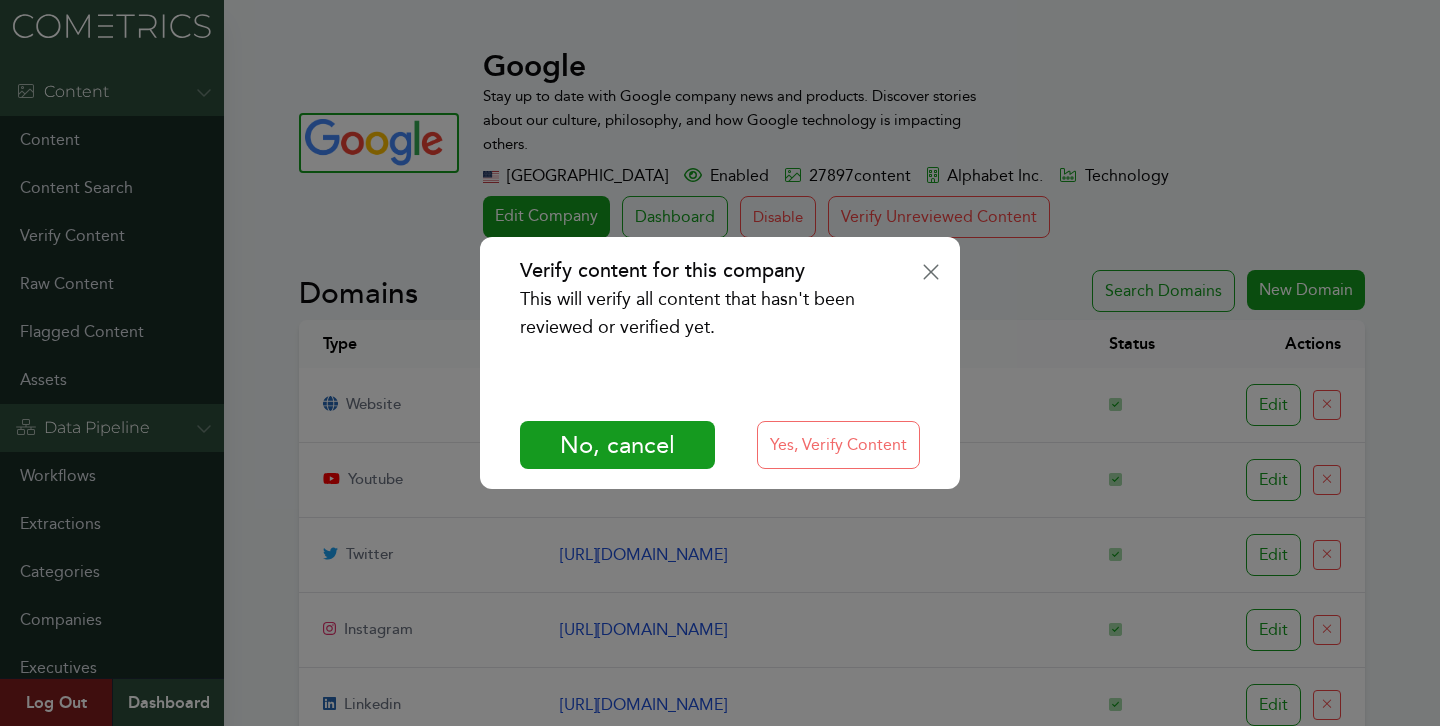 click on "Yes, Verify Content" at bounding box center (838, 445) 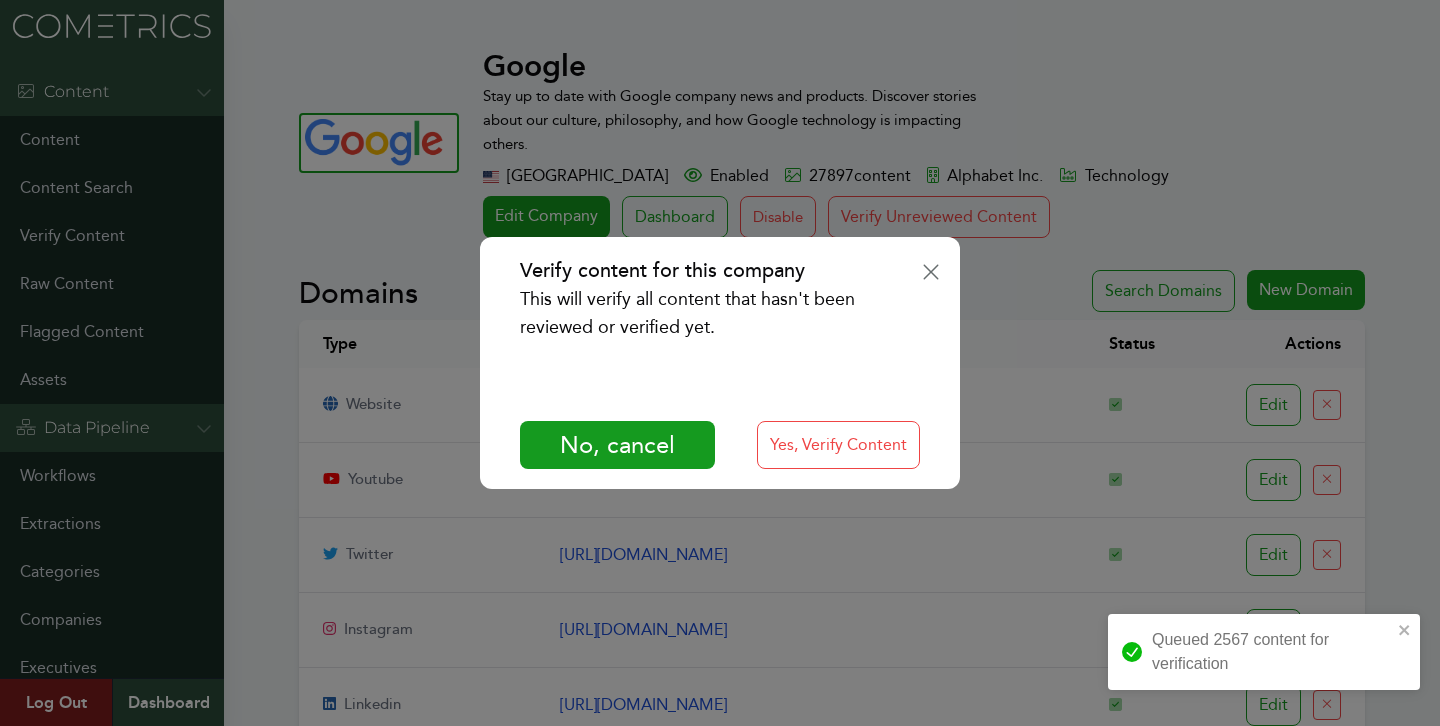 click on "Verify content for this company This will verify all content that hasn't been reviewed or verified yet. No, cancel Yes, Verify Content" at bounding box center (720, 363) 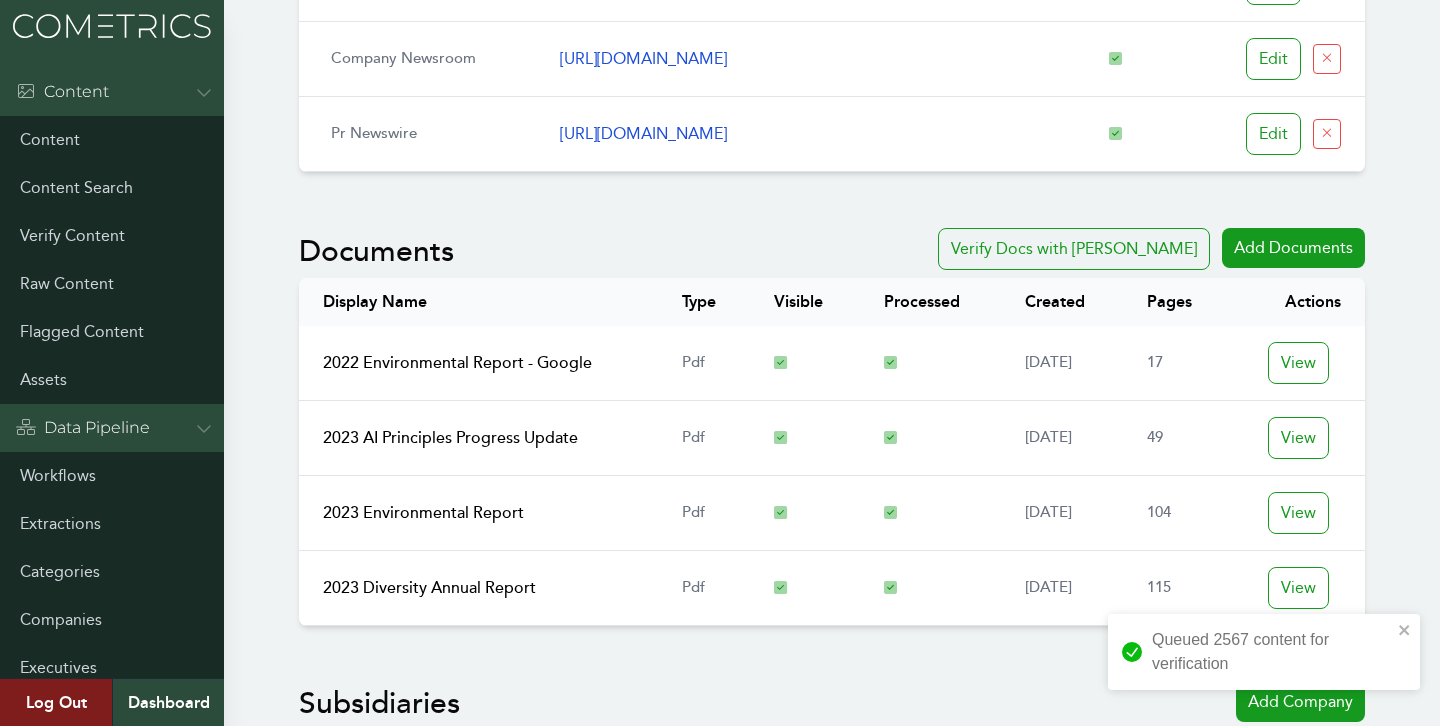 scroll, scrollTop: 1860, scrollLeft: 0, axis: vertical 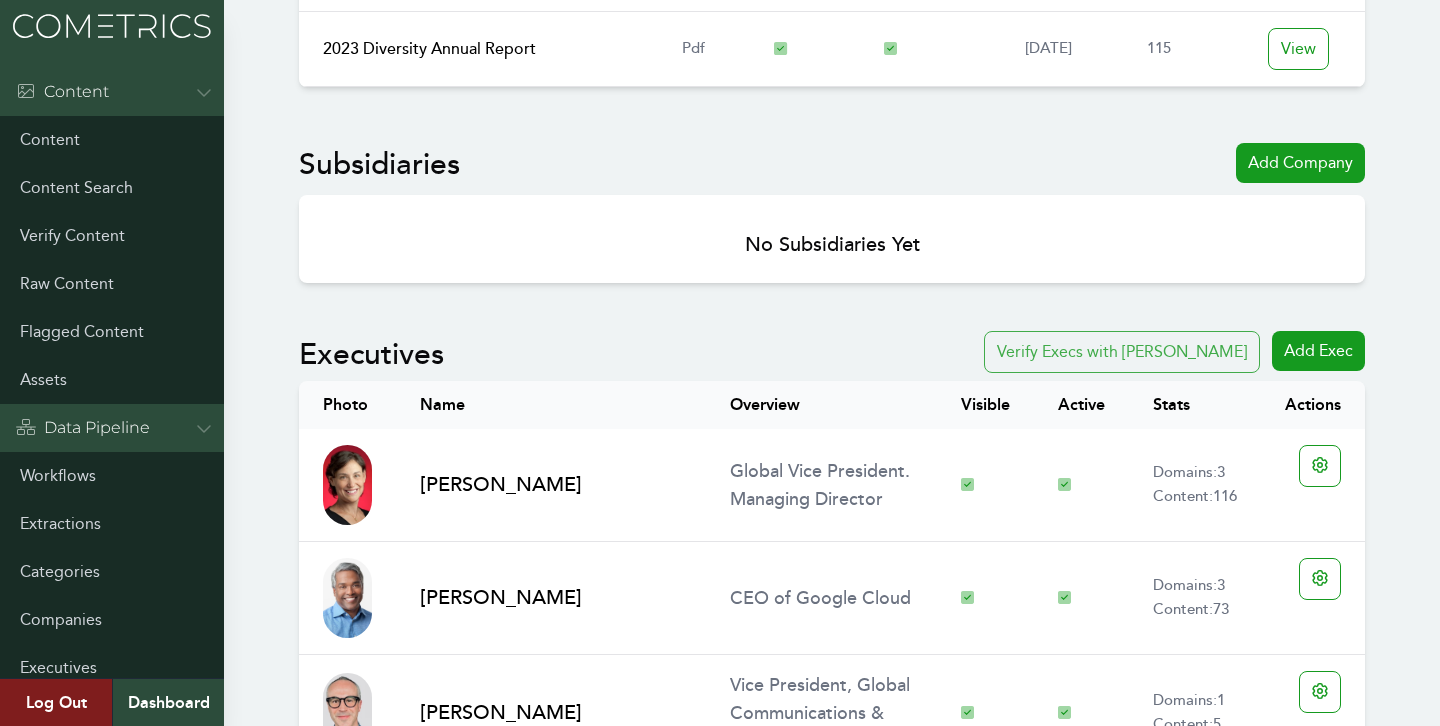click on "Verify Execs with Clair" at bounding box center (1122, 352) 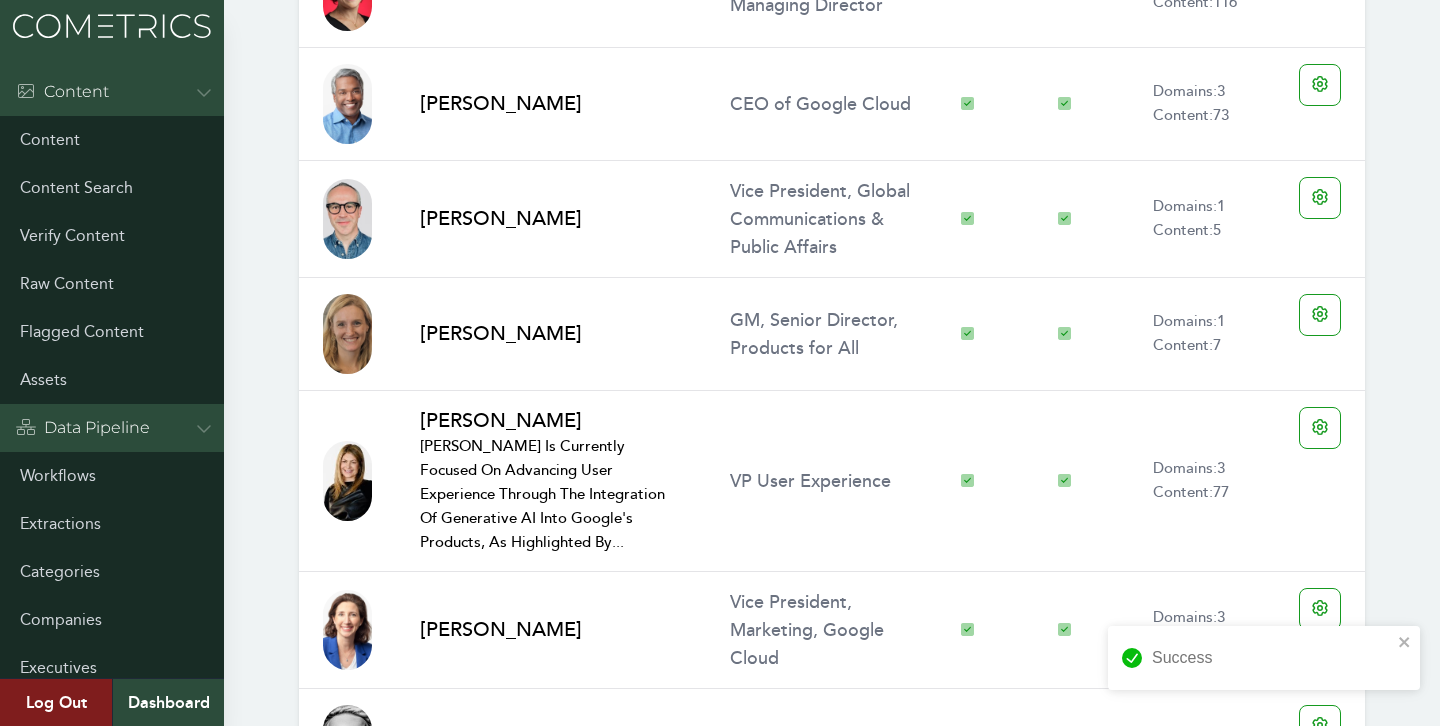 scroll, scrollTop: 2358, scrollLeft: 0, axis: vertical 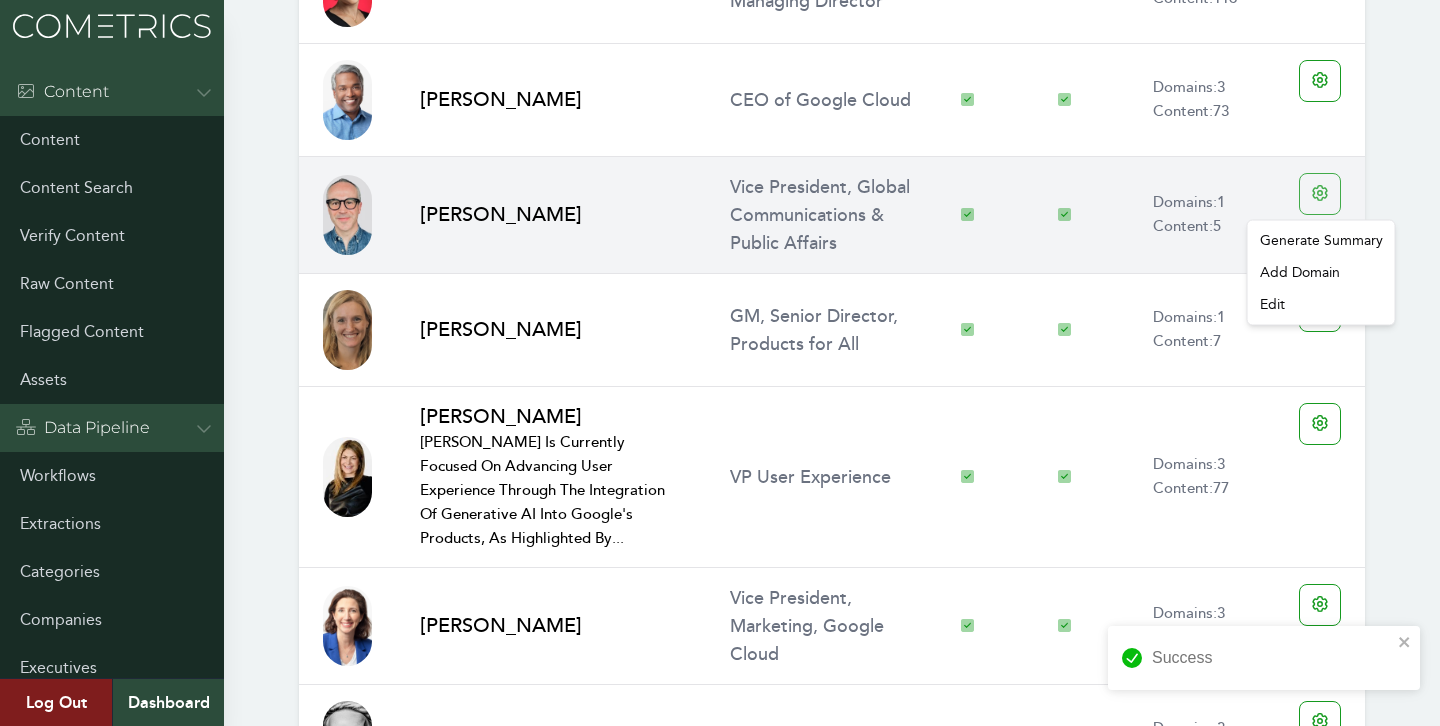 click on "Menu Content Content Content Search Verify Content Raw Content Flagged Content Assets Data Pipeline Workflows Extractions Categories Companies Executives Documents Admin Dashboard Global Config Users Teams Subscriptions Index Scopes Api Tokens Meili Stats Logs Api Access Stripe Webhook Logs Workflow Jobs Workflow Groups YouTube Downloads Other Translations Sectors Industries Alerts Executive Domains Countries Media Types Profile Maps Save Groups Nominations Cities Languages Continents Currencies Sub-Continent Subdivisions Products Brands Exports External Sidekiq Workers oAuth2 Apps pghero Metabase Log Out Dashboard
Google Stay up to date with Google company news and products. Discover stories about our culture, philosophy, and how Google technology is impacting others. United States of America Enabled 27897  content Alphabet Inc. Technology Edit Company Dashboard Disable Verify Unreviewed Content Search for URLs Google 17" at bounding box center (720, 4873) 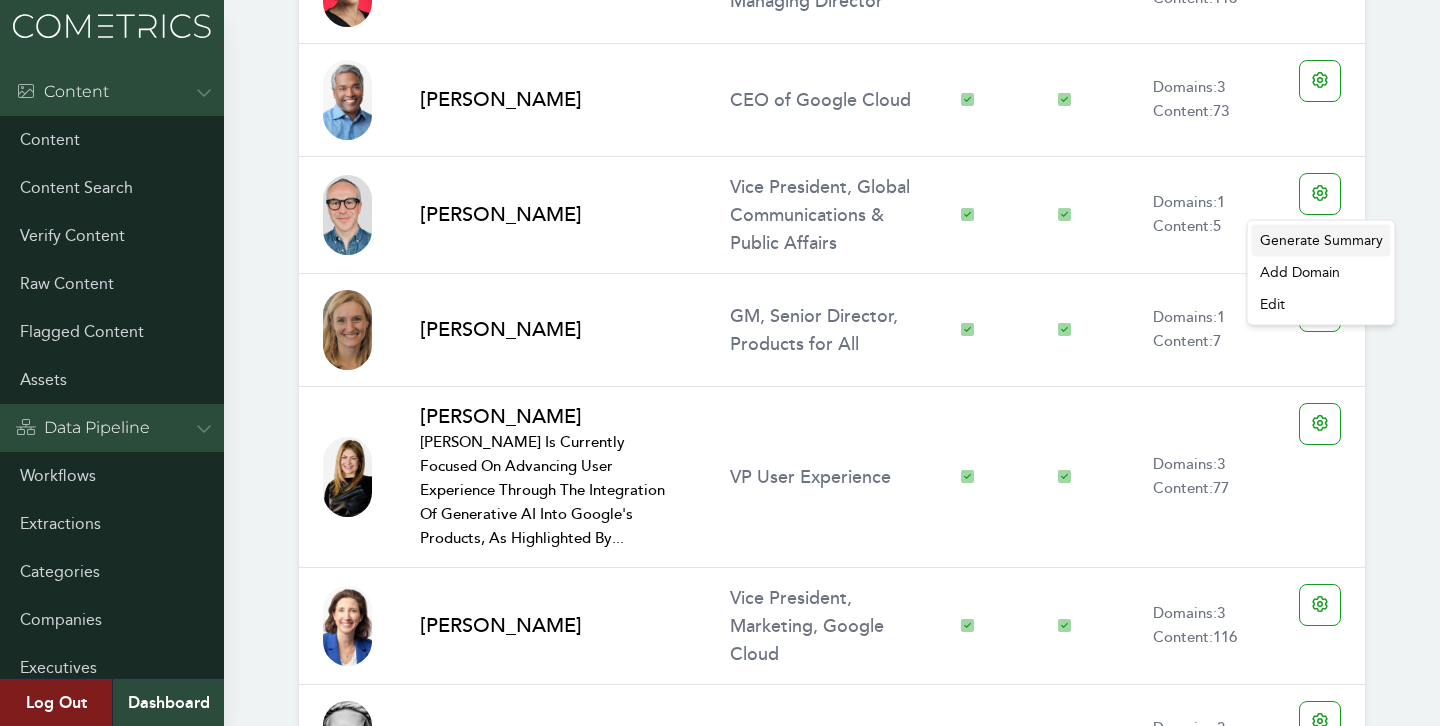 click on "Generate Summary" at bounding box center (1321, 241) 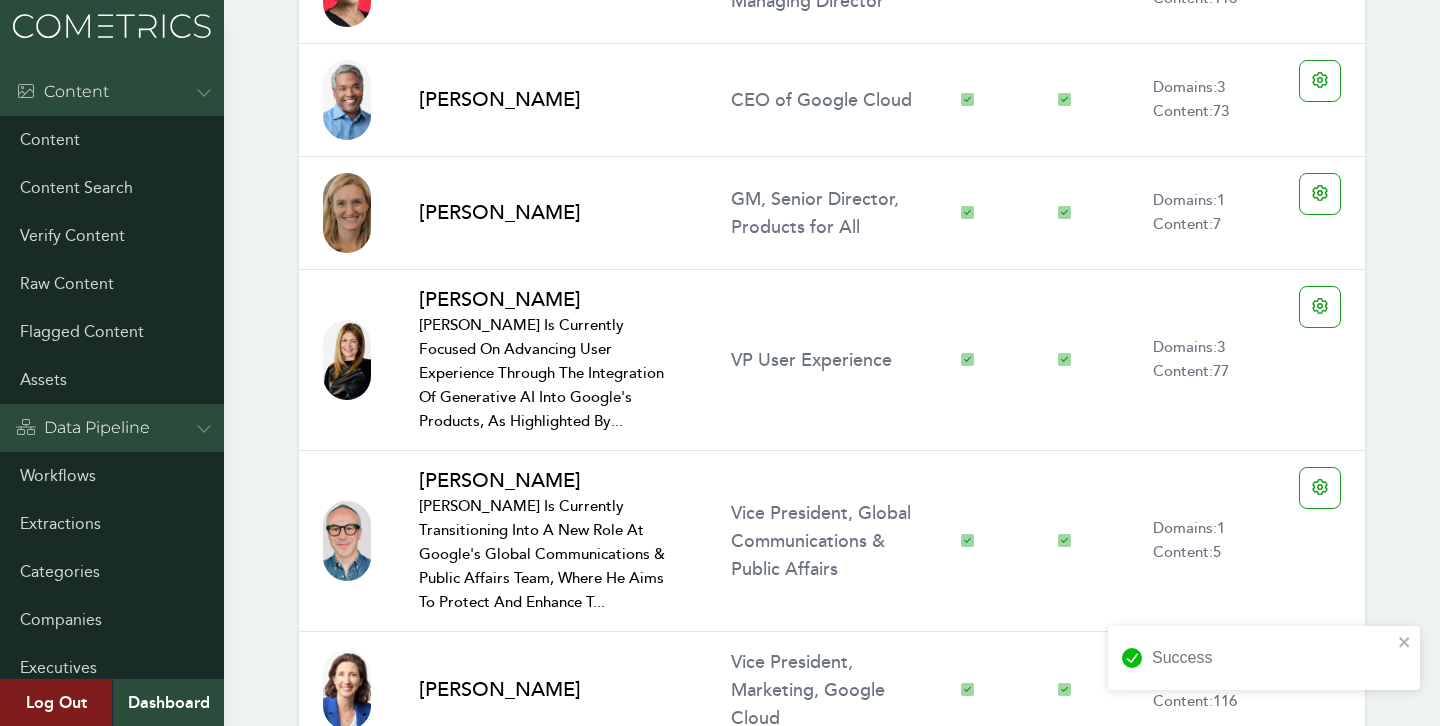 click on "Photo Name Overview Visible Active Stats Actions Lisa Cohen Gevelber Global Vice President. Managing Director Domains:  3 Content:  116 Thomas Kurian CEO of Google Cloud Domains:  3 Content:  73 Eve Andersson GM, Senior Director, Products for All Domains:  1 Content:  7 Catherine Courage Catherine Courage is currently focused on advancing user experience through the integration of generative AI into Google's products, as highlighted by... VP User Experience Domains:  3 Content:  77 Ross Wilkie Ross Wilkie is currently transitioning into a new role at Google's Global Communications & Public Affairs team, where he aims to protect and enhance t... Vice President, Global Communications & Public Affairs Domains:  1 Content:  5 Alison Wagonfeld Vice President, Marketing, Google Cloud Domains:  3 Content:  116 Josh Woodward VP, Google Labs Domains:  3 Content:  62 Melonie Parker Chief Diversity Officer Domains:  3 Content:  147 Anat Ashkenazi Chief Financial Officer of Google and Alphabet Domains:  1 Content:  0" at bounding box center [832, 1996] 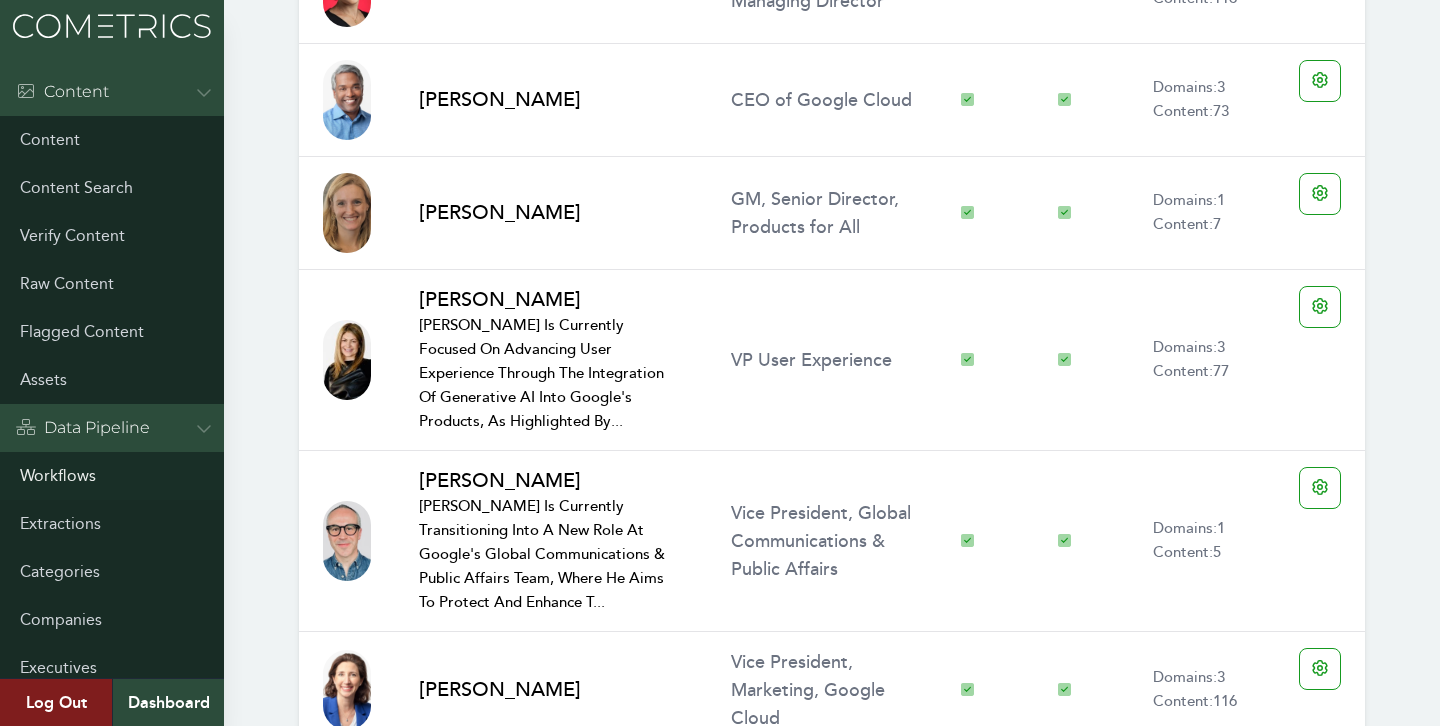 click on "Workflows" at bounding box center (112, 476) 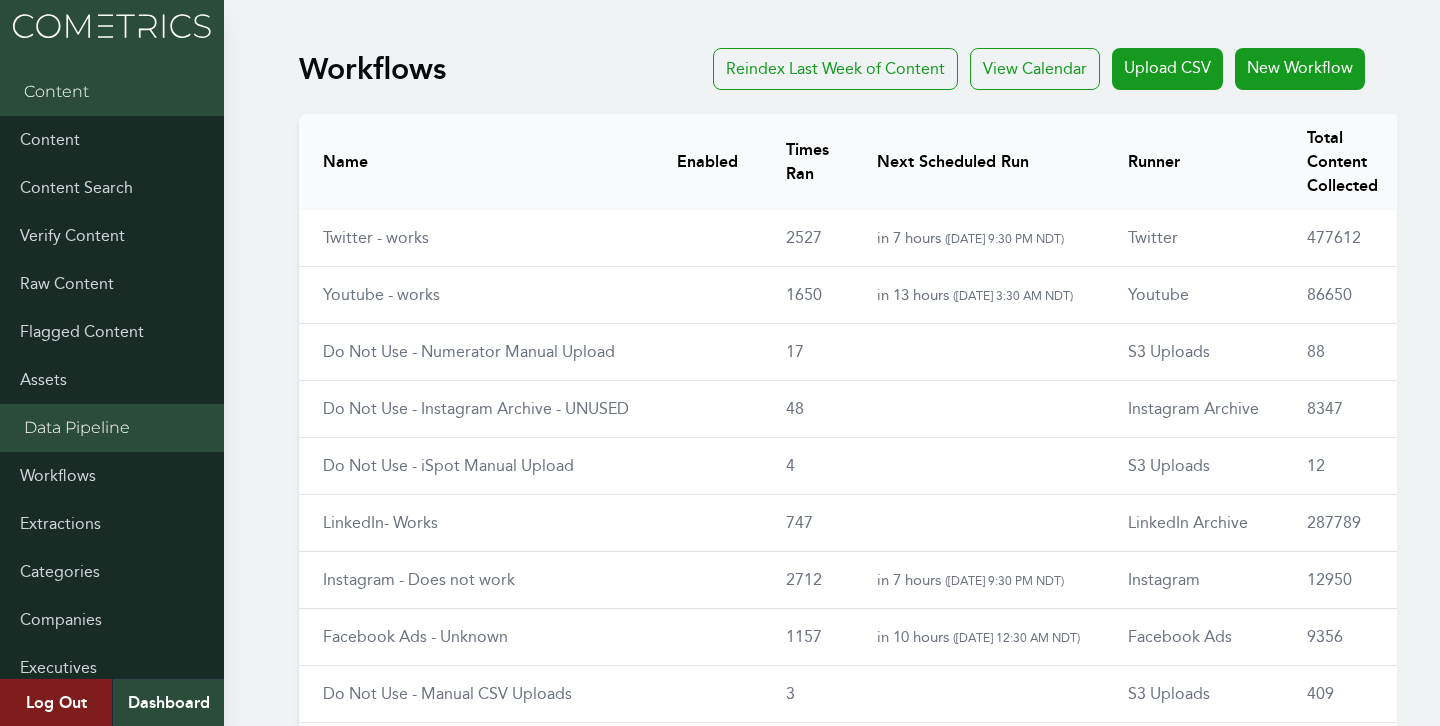 scroll, scrollTop: 0, scrollLeft: 0, axis: both 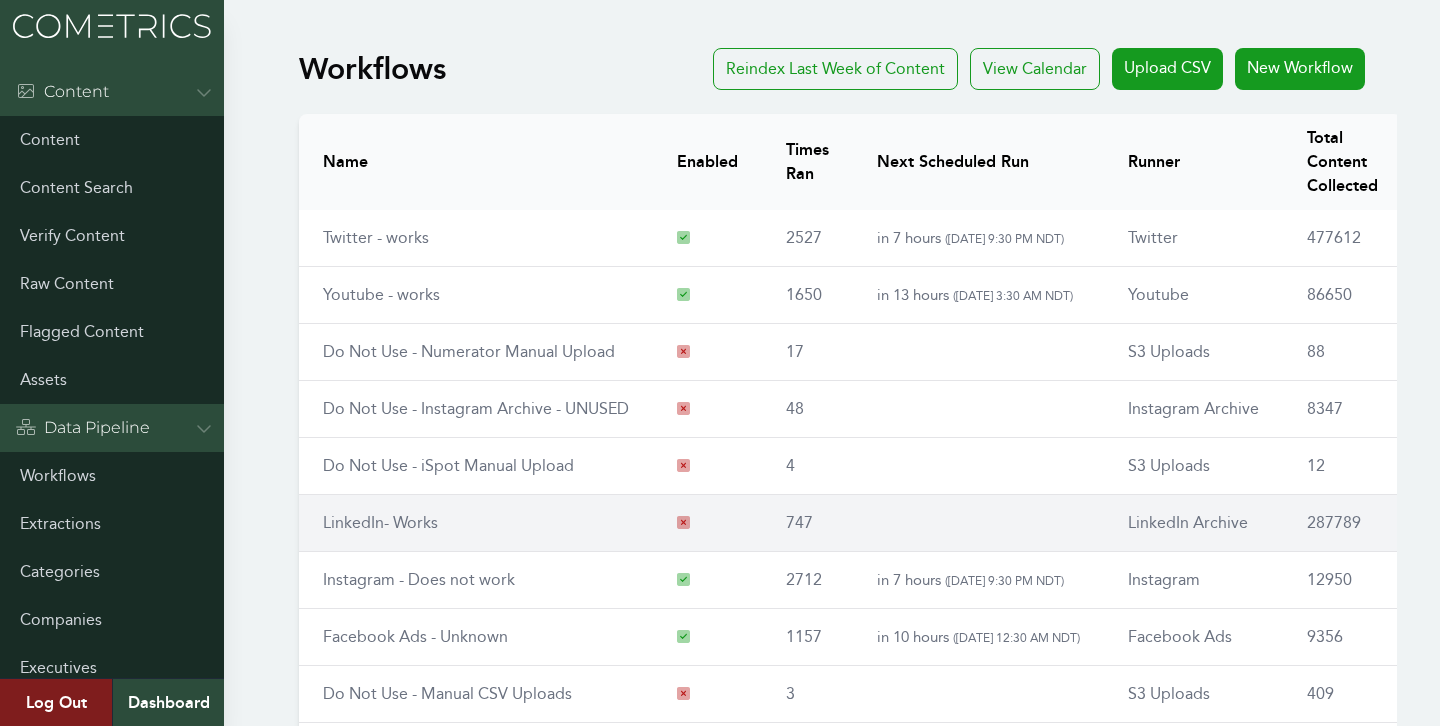 click on "LinkedIn- Works" at bounding box center [380, 522] 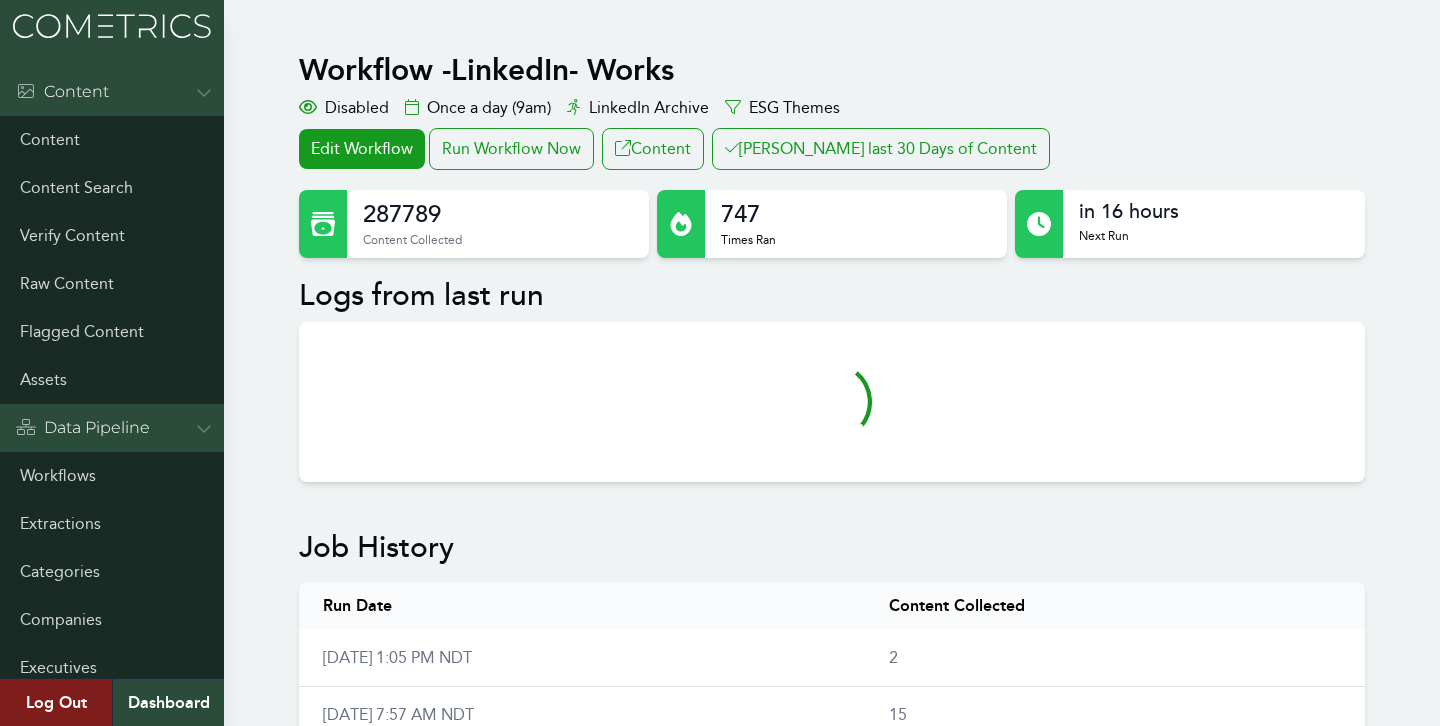 scroll, scrollTop: 0, scrollLeft: 0, axis: both 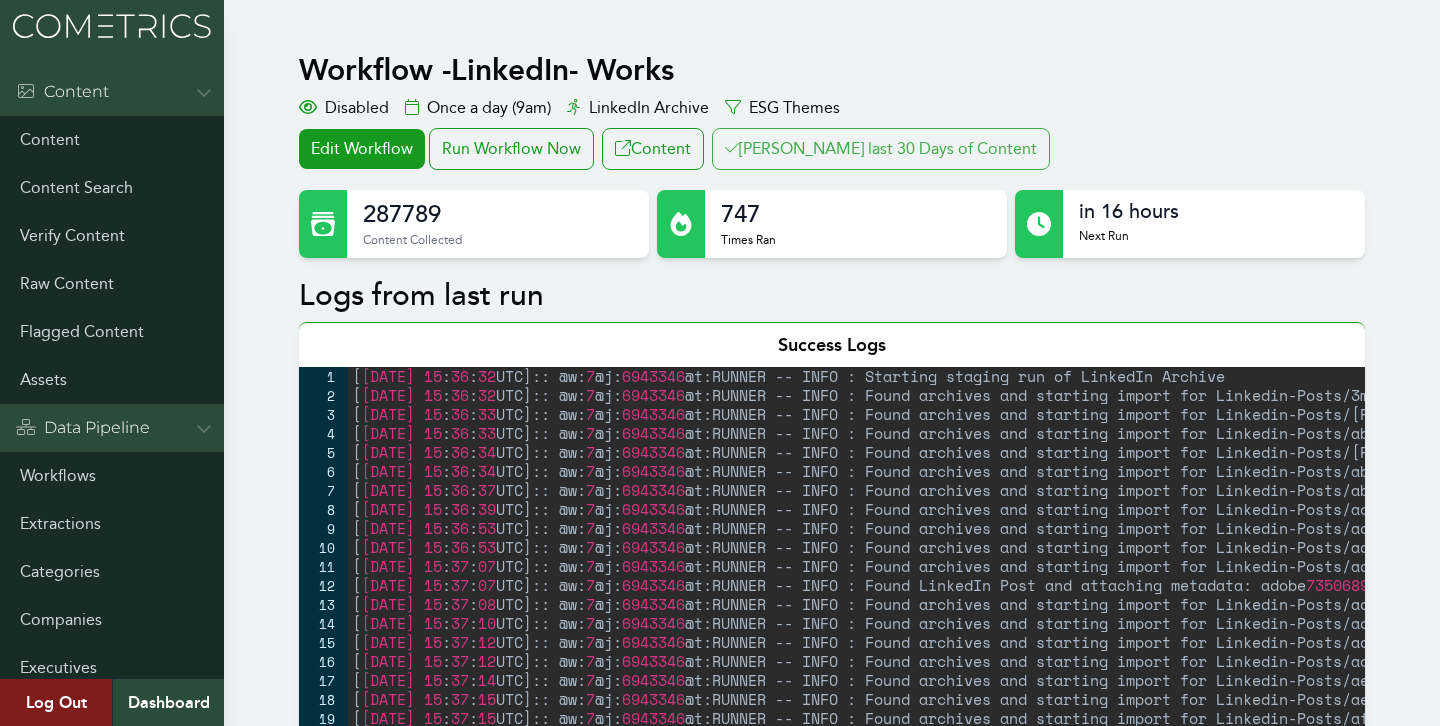 click on "Clair last 30 Days of Content" at bounding box center [881, 149] 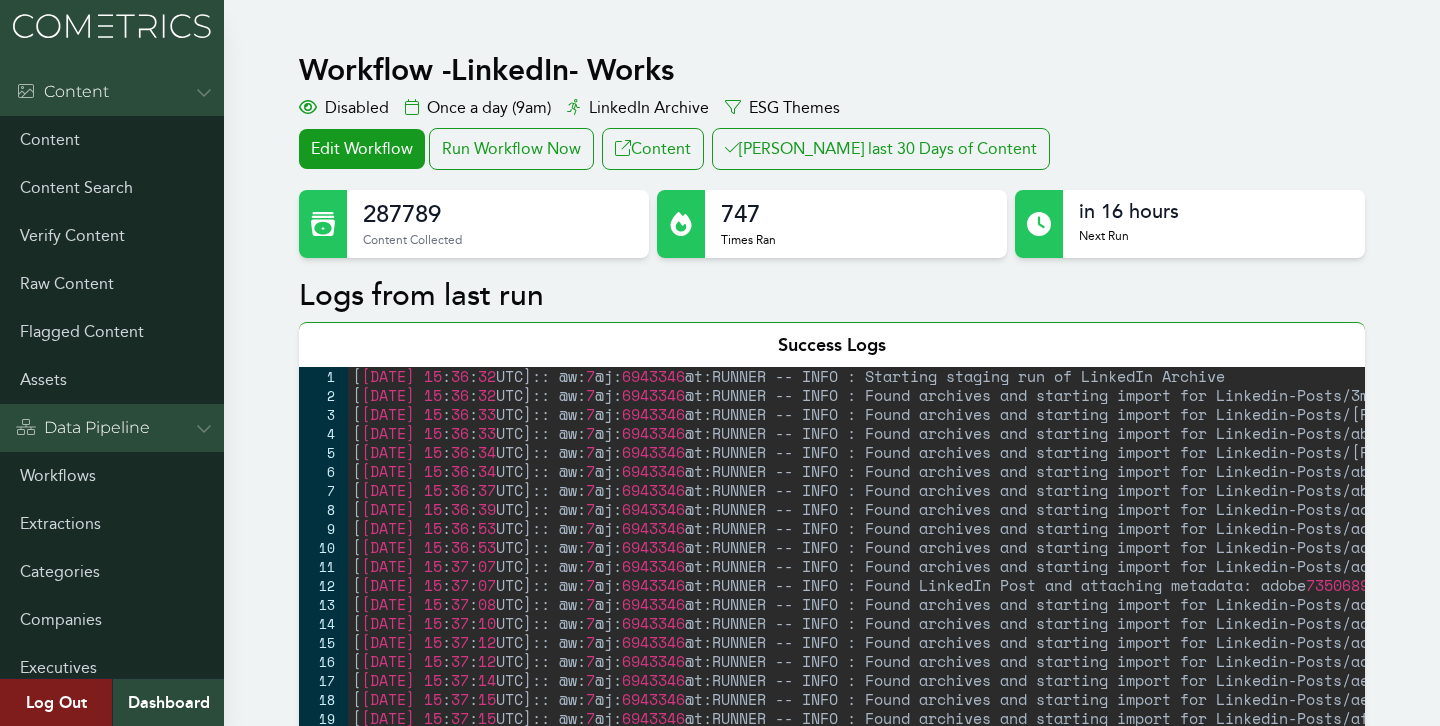 click on "Workflow -  LinkedIn- Works Disabled Once a day (9am) LinkedIn Archive ESG Themes Edit Workflow Run Workflow Now  Content  Clair last 30 Days of Content 287789 Content Collected 747 Times Ran in 16 hours Next Run Logs from last run Success Logs 1 2 3 4 5 6 7 8 9 10 11 12 13 14 15 16 17 18 19 20 21 22 23 24 25 26 27 28 [ 2025-07-15   15 : 36 : 32  UTC ] :: @w: 7  @j: 6943346  @t:RUNNER -- INFO : Starting staging run of LinkedIn Archive [ 2025-07-15   15 : 36 : 32  UTC ] :: @w: 7  @j: 6943346  @t:RUNNER -- INFO : Found archives and starting import for Linkedin-Posts/3m/ [ 2025-07-15   15 : 36 : 33  UTC ] :: @w: 7  @j: 6943346  @t:RUNNER -- INFO : Found archives and starting import for Linkedin-Posts/aaron-kwittken-inc/ [ 2025-07-15   15 : 36 : 33  UTC ] :: @w: 7  @j: 6943346  @t:RUNNER -- INFO : Found archives and starting import for Linkedin-Posts/ab-inbev/ [ 2025-07-15   15 : 36 : 34  UTC ] :: @w: 7  @j: 6943346 [ 2025-07-15   15 : 36 : 34  UTC ] :: @w:" at bounding box center [720, 1410] 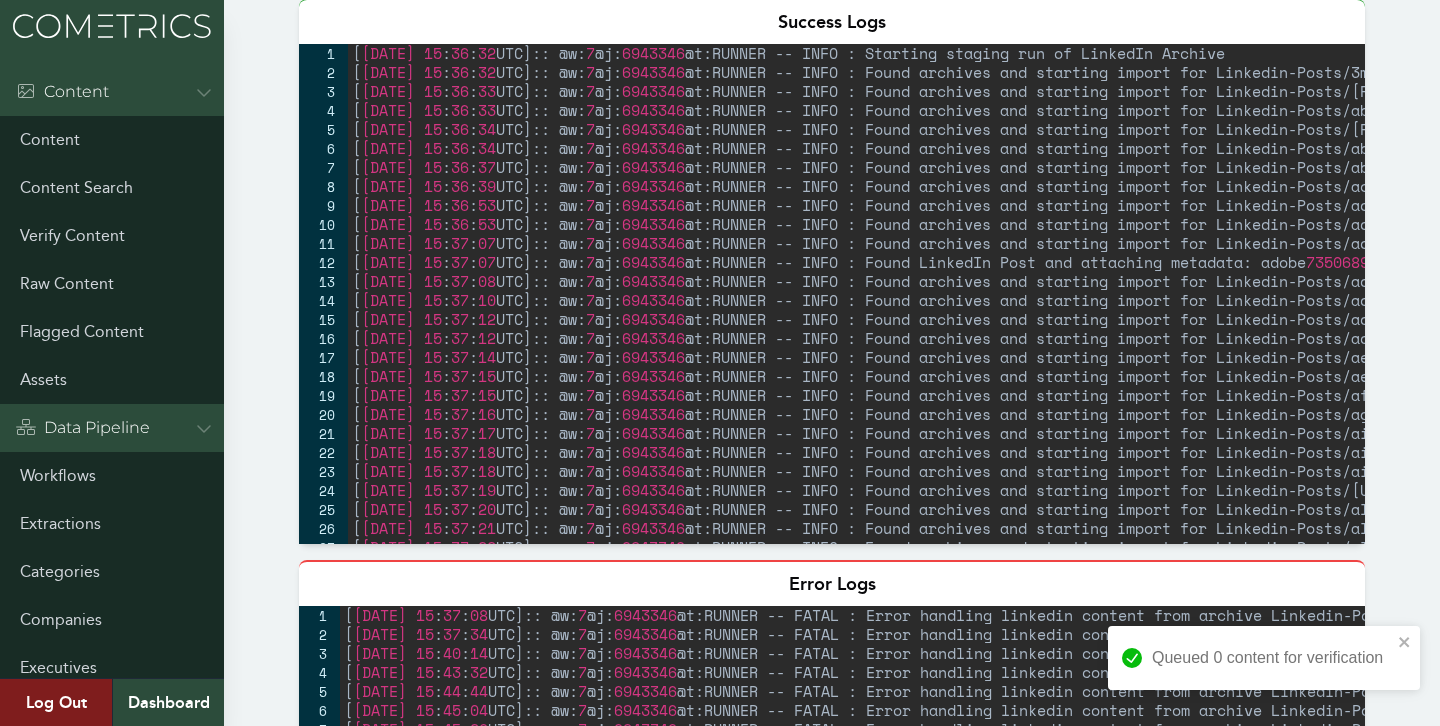 scroll, scrollTop: 0, scrollLeft: 0, axis: both 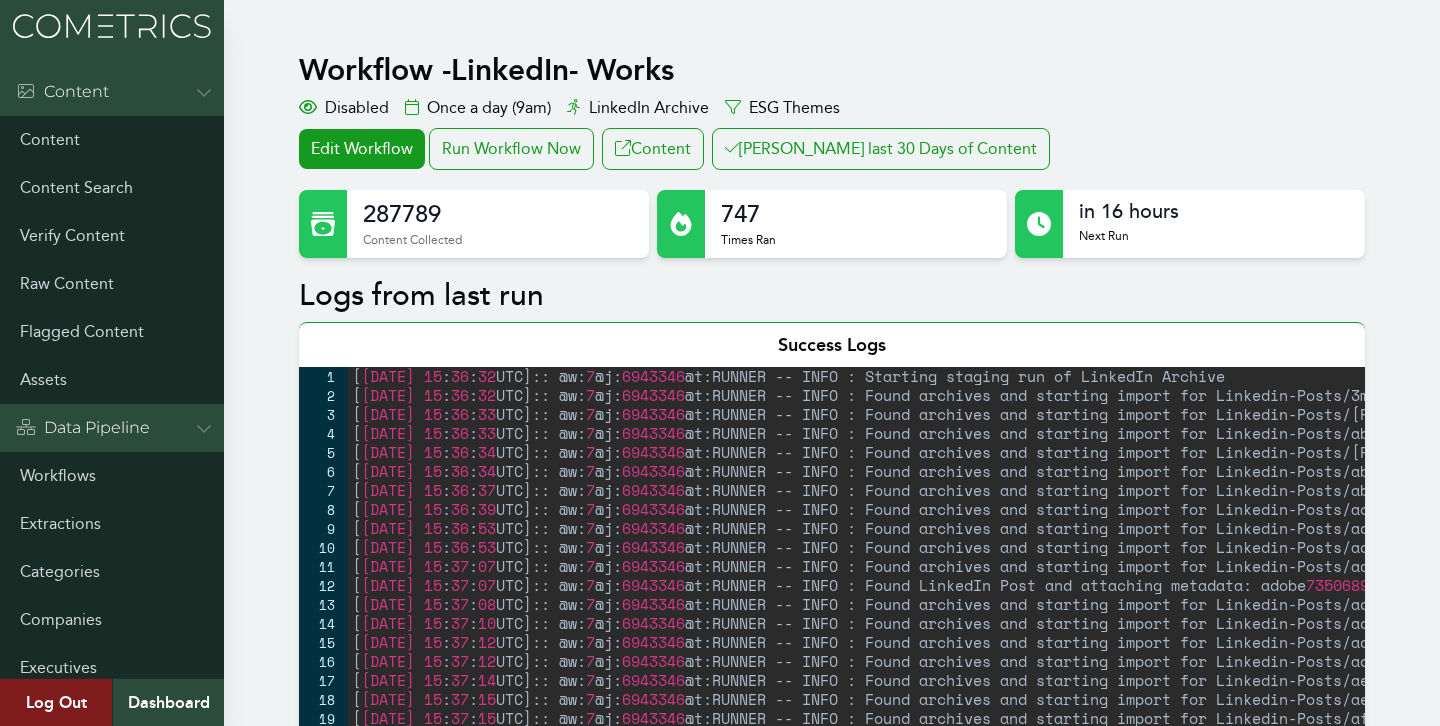 click on "747 Times Ran" at bounding box center [748, 224] 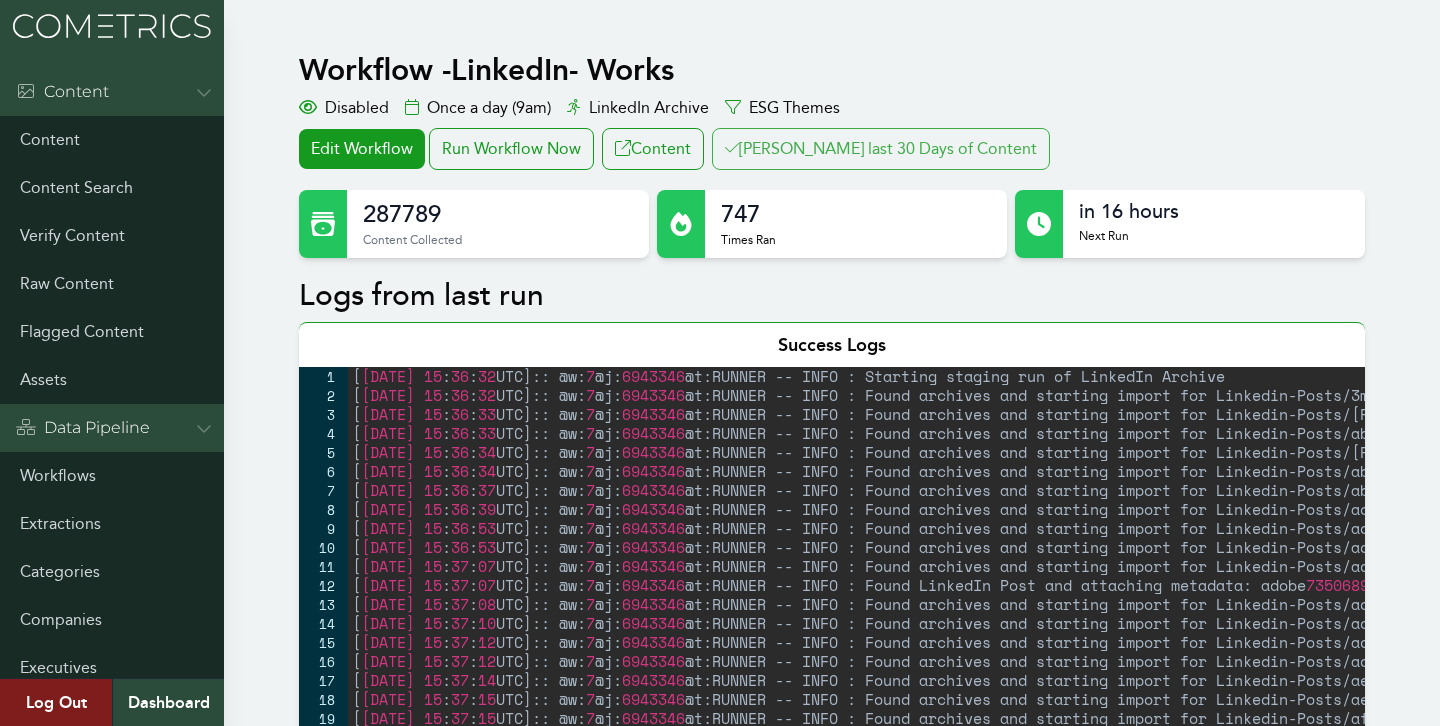 click on "[PERSON_NAME] last 30 Days of Content" at bounding box center [881, 149] 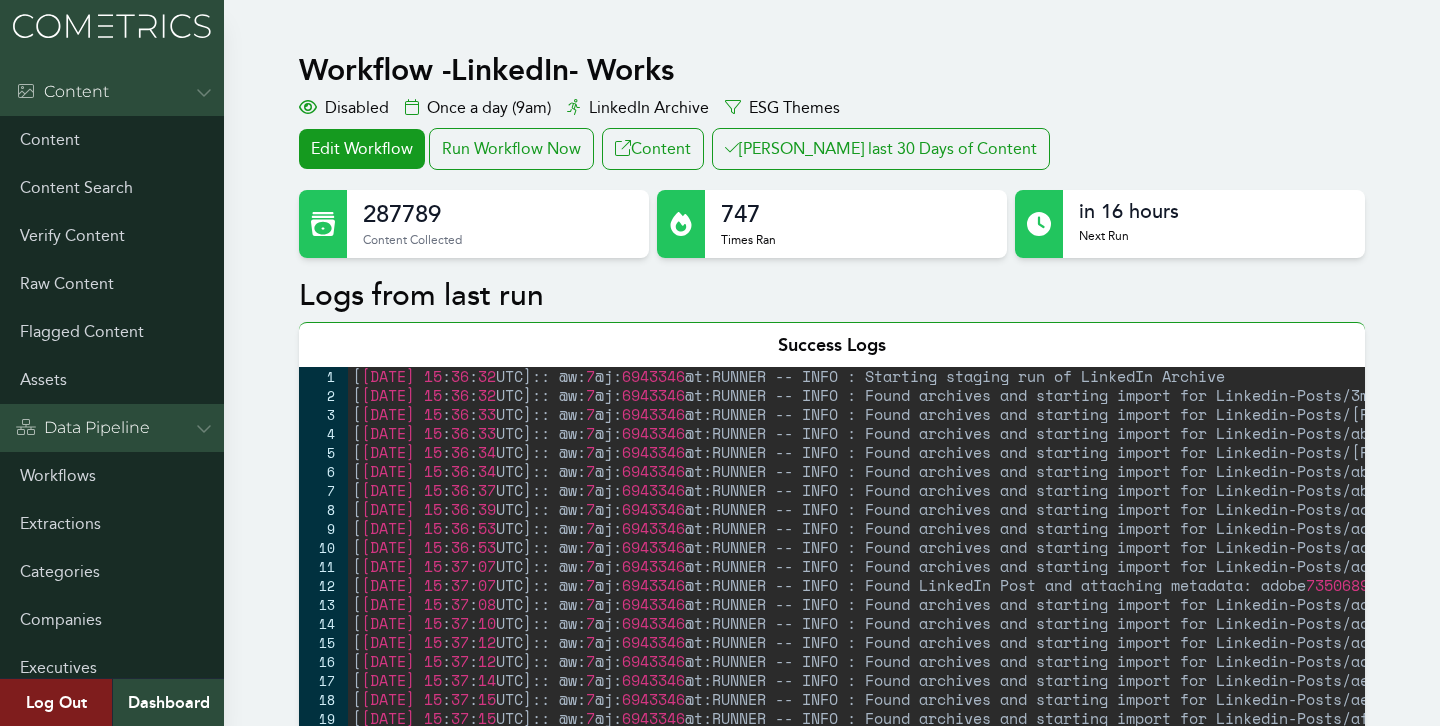 click on "Workflow -  LinkedIn- Works Disabled Once a day (9am) LinkedIn Archive ESG Themes Edit Workflow Run Workflow Now  Content  Clair last 30 Days of Content 287789 Content Collected 747 Times Ran in 16 hours Next Run Logs from last run Success Logs 1 2 3 4 5 6 7 8 9 10 11 12 13 14 15 16 17 18 19 20 21 22 23 24 25 26 27 28 [ 2025-07-15   15 : 36 : 32  UTC ] :: @w: 7  @j: 6943346  @t:RUNNER -- INFO : Starting staging run of LinkedIn Archive [ 2025-07-15   15 : 36 : 32  UTC ] :: @w: 7  @j: 6943346  @t:RUNNER -- INFO : Found archives and starting import for Linkedin-Posts/3m/ [ 2025-07-15   15 : 36 : 33  UTC ] :: @w: 7  @j: 6943346  @t:RUNNER -- INFO : Found archives and starting import for Linkedin-Posts/aaron-kwittken-inc/ [ 2025-07-15   15 : 36 : 33  UTC ] :: @w: 7  @j: 6943346  @t:RUNNER -- INFO : Found archives and starting import for Linkedin-Posts/ab-inbev/ [ 2025-07-15   15 : 36 : 34  UTC ] :: @w: 7  @j: 6943346 [ 2025-07-15   15 : 36 : 34  UTC ] :: @w:" at bounding box center [720, 1410] 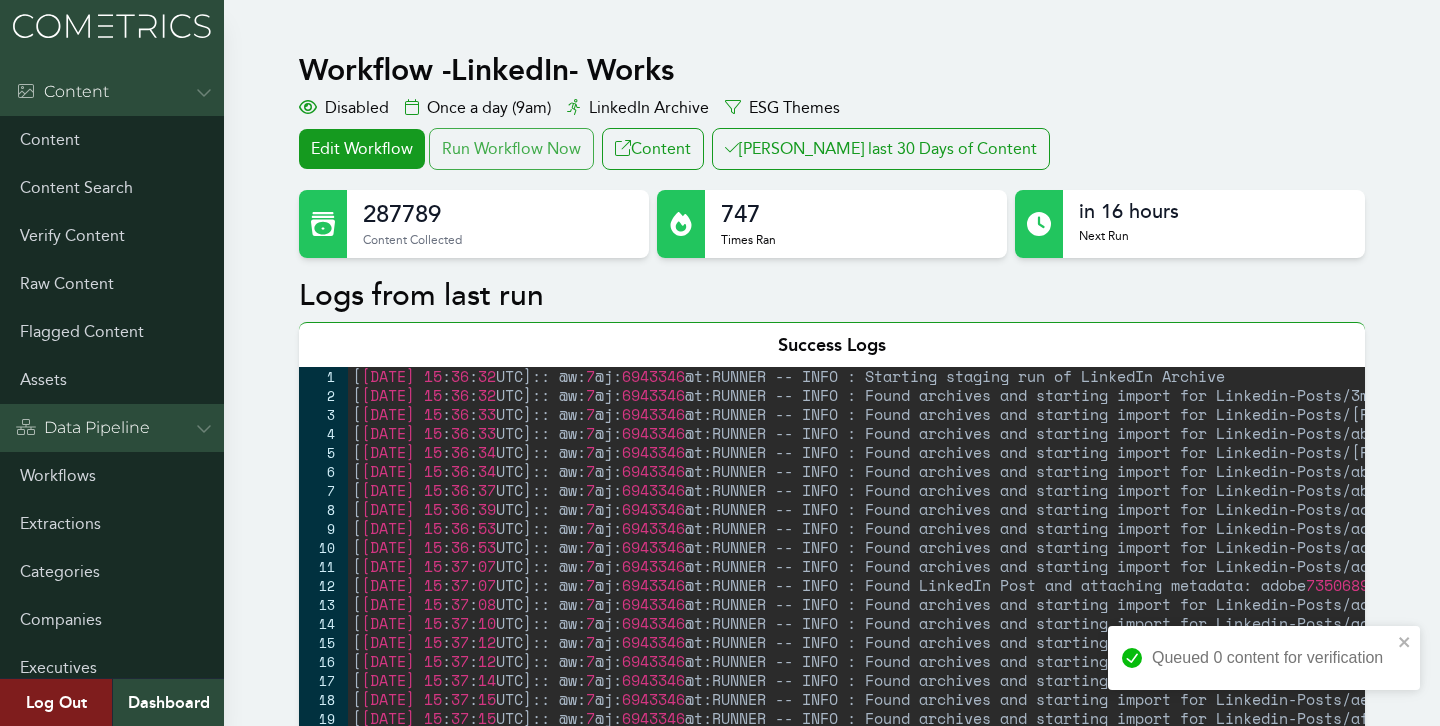 click on "Run Workflow Now" at bounding box center (511, 149) 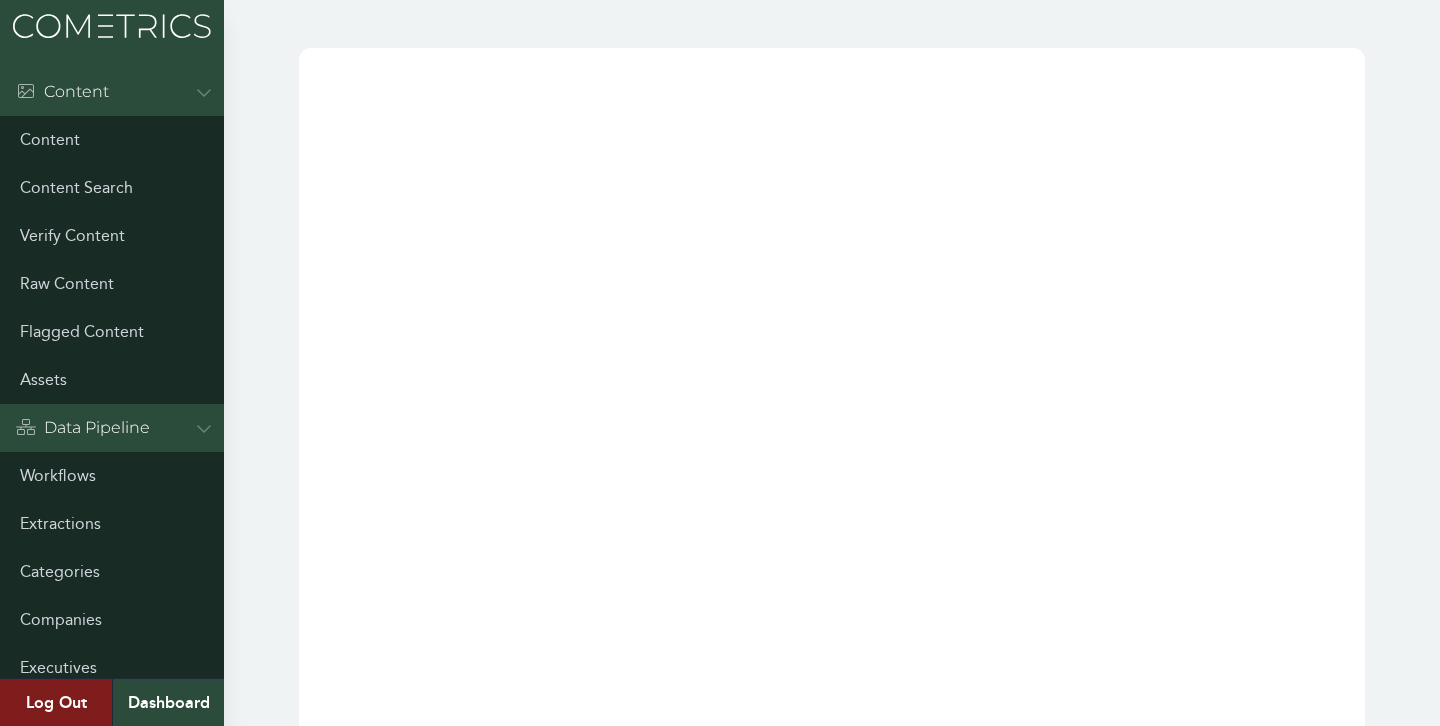 scroll, scrollTop: 0, scrollLeft: 0, axis: both 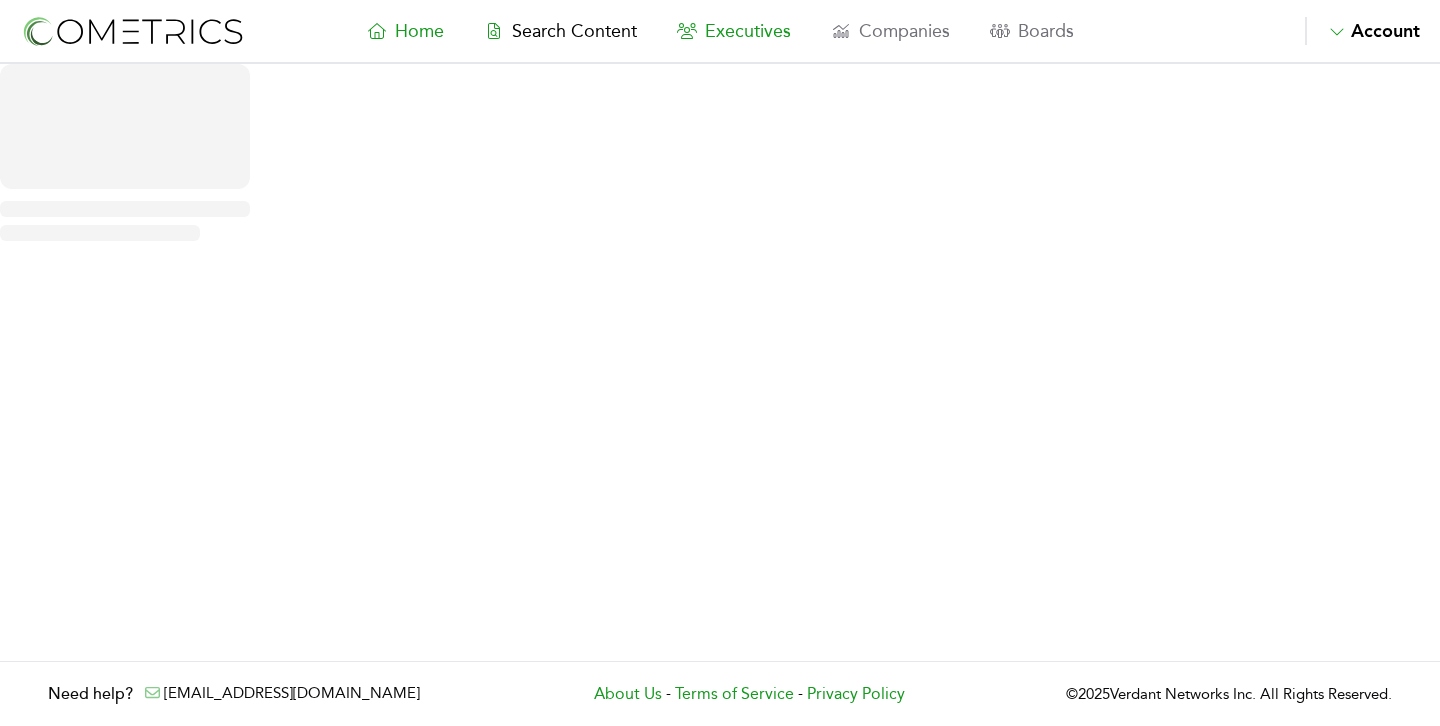 click on "Executives" at bounding box center (748, 31) 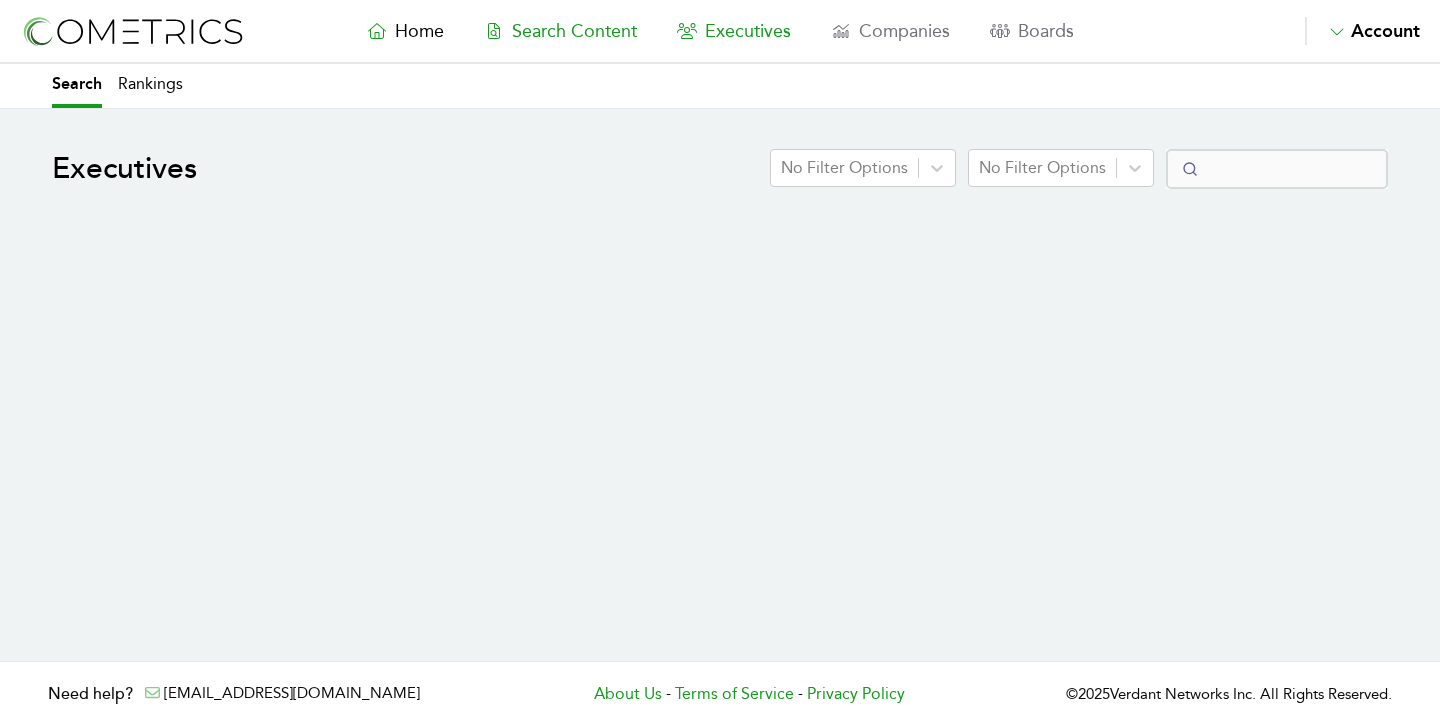 click on "Search Content" at bounding box center [574, 31] 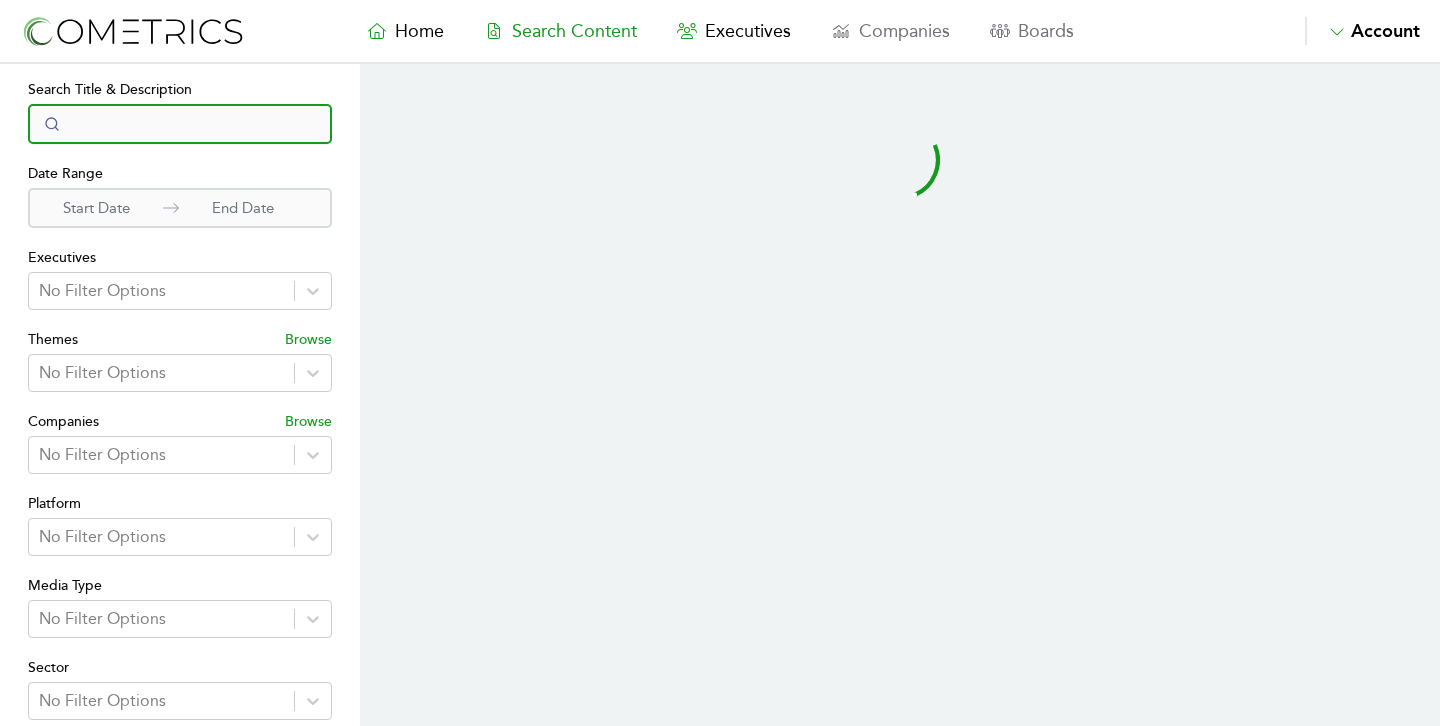 click at bounding box center (180, 124) 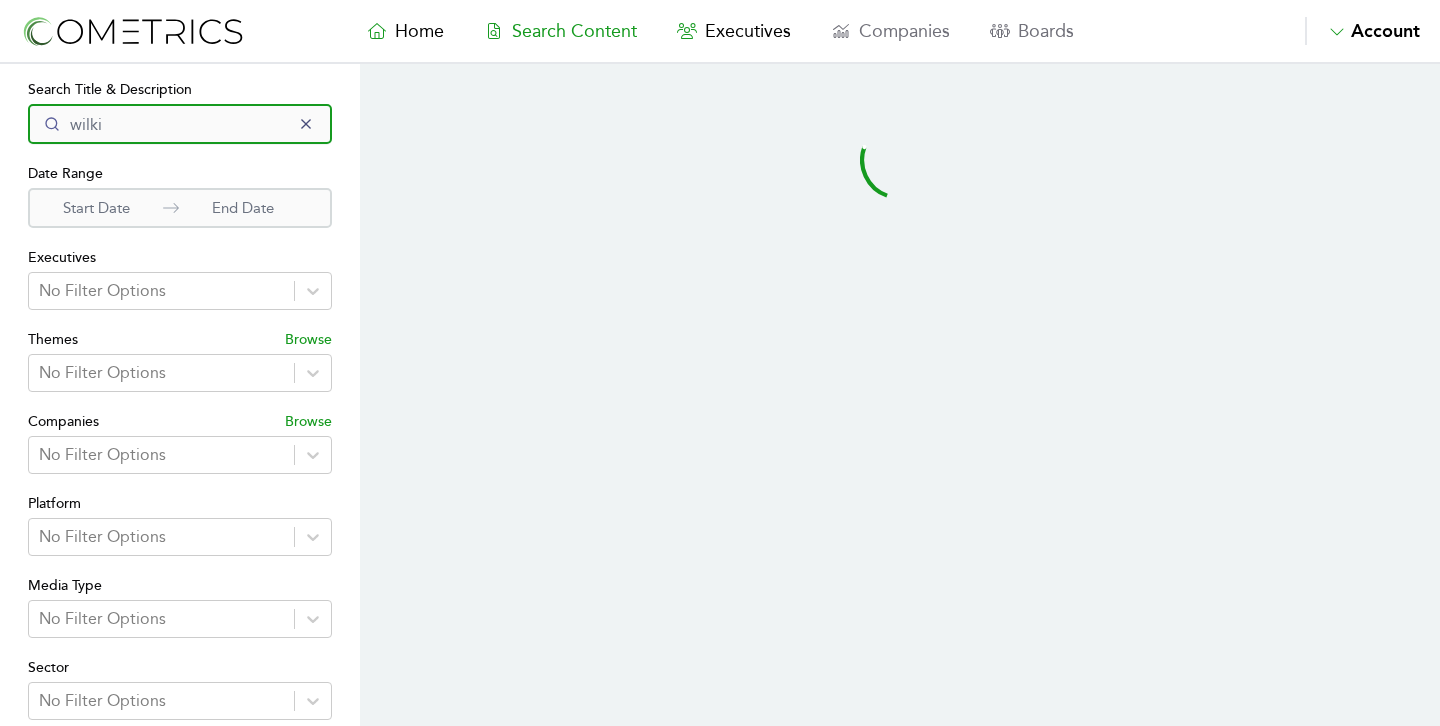type on "[PERSON_NAME]" 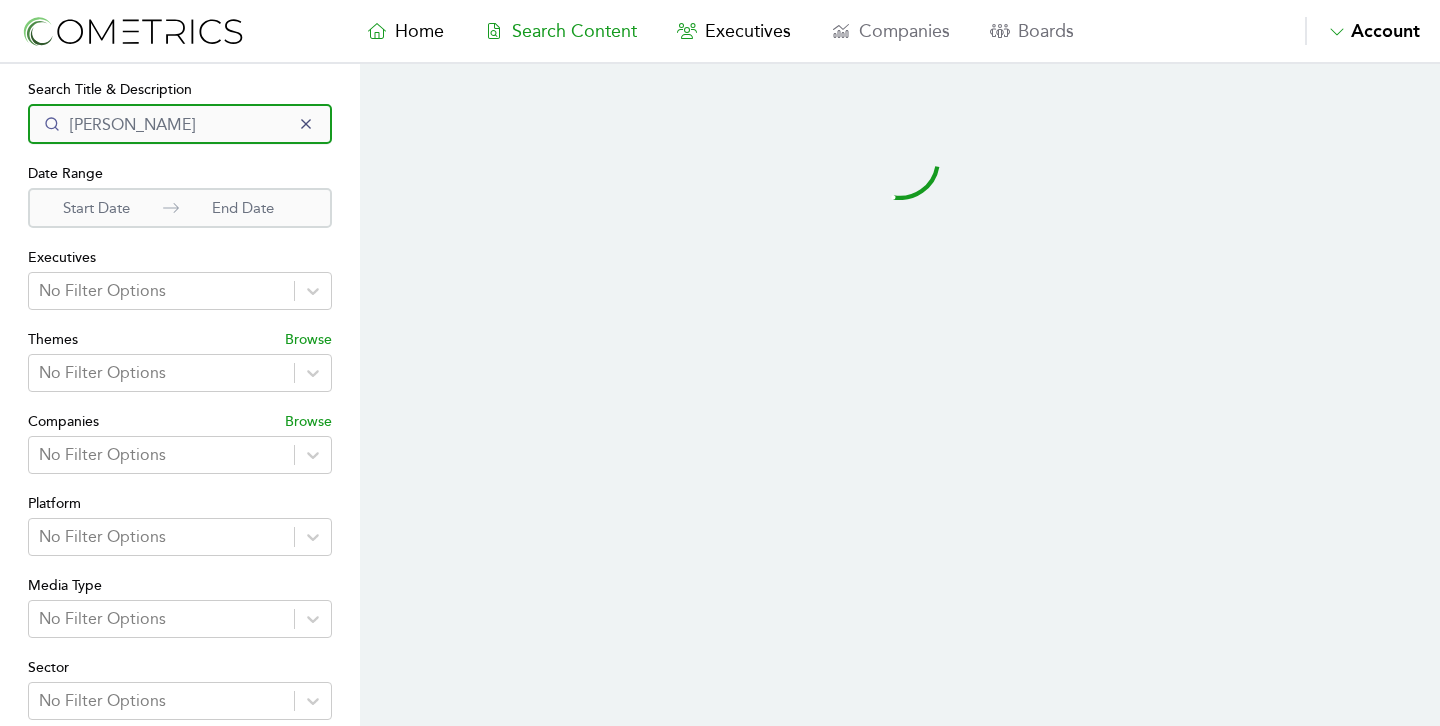 select on "50" 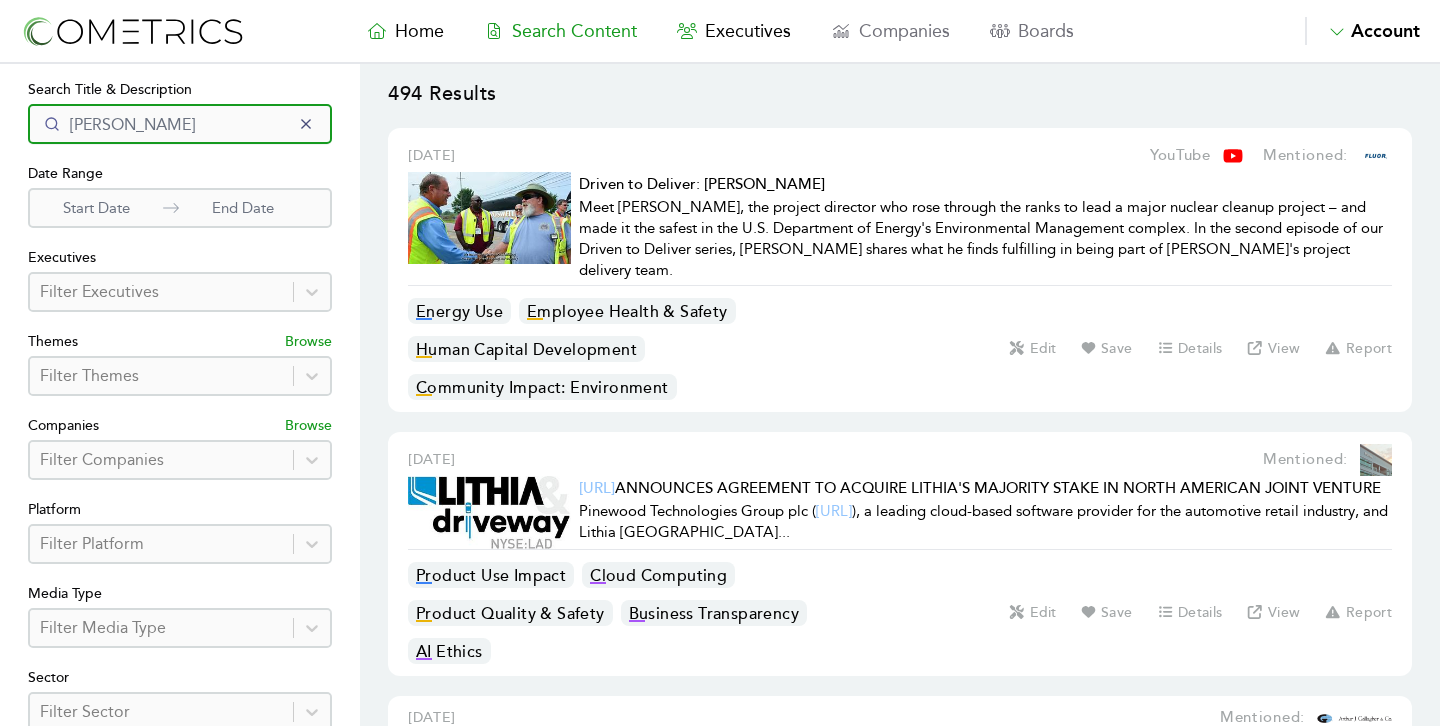 type on "[PERSON_NAME]" 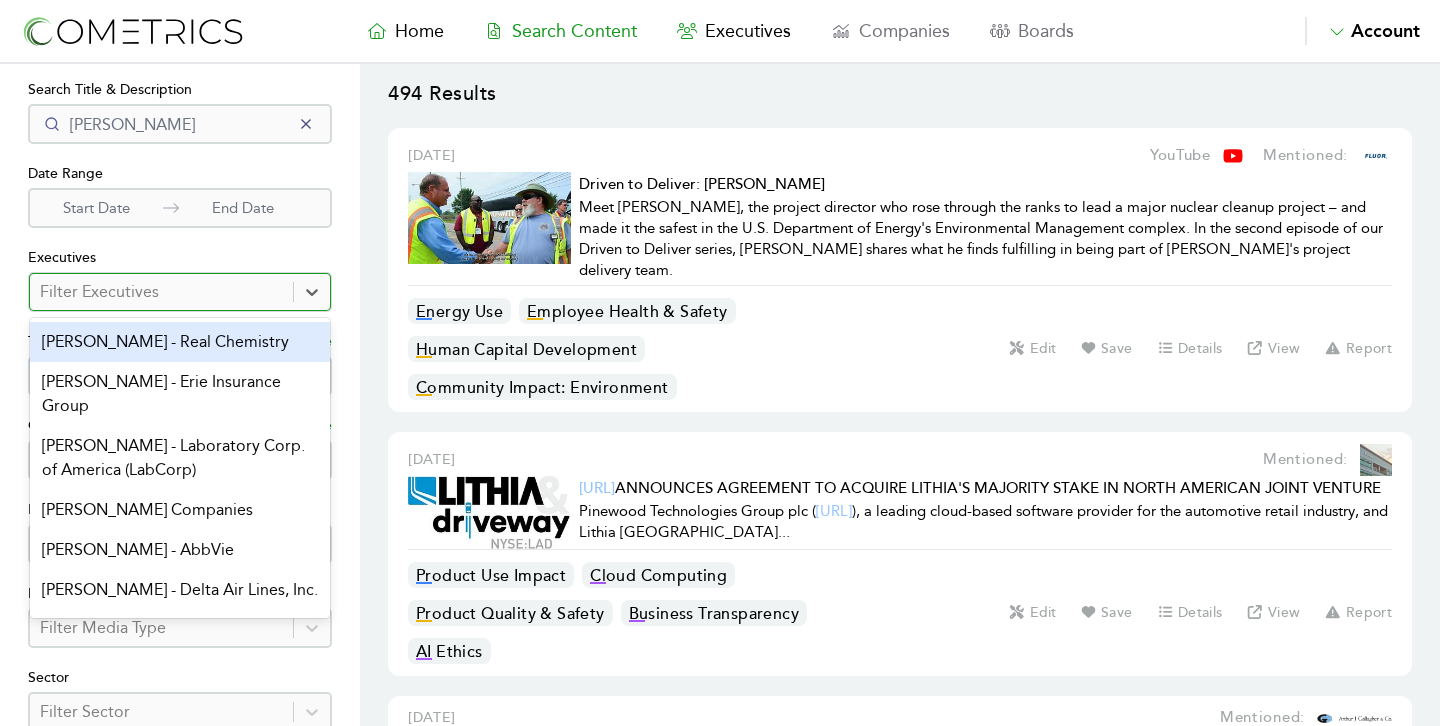 click at bounding box center (161, 292) 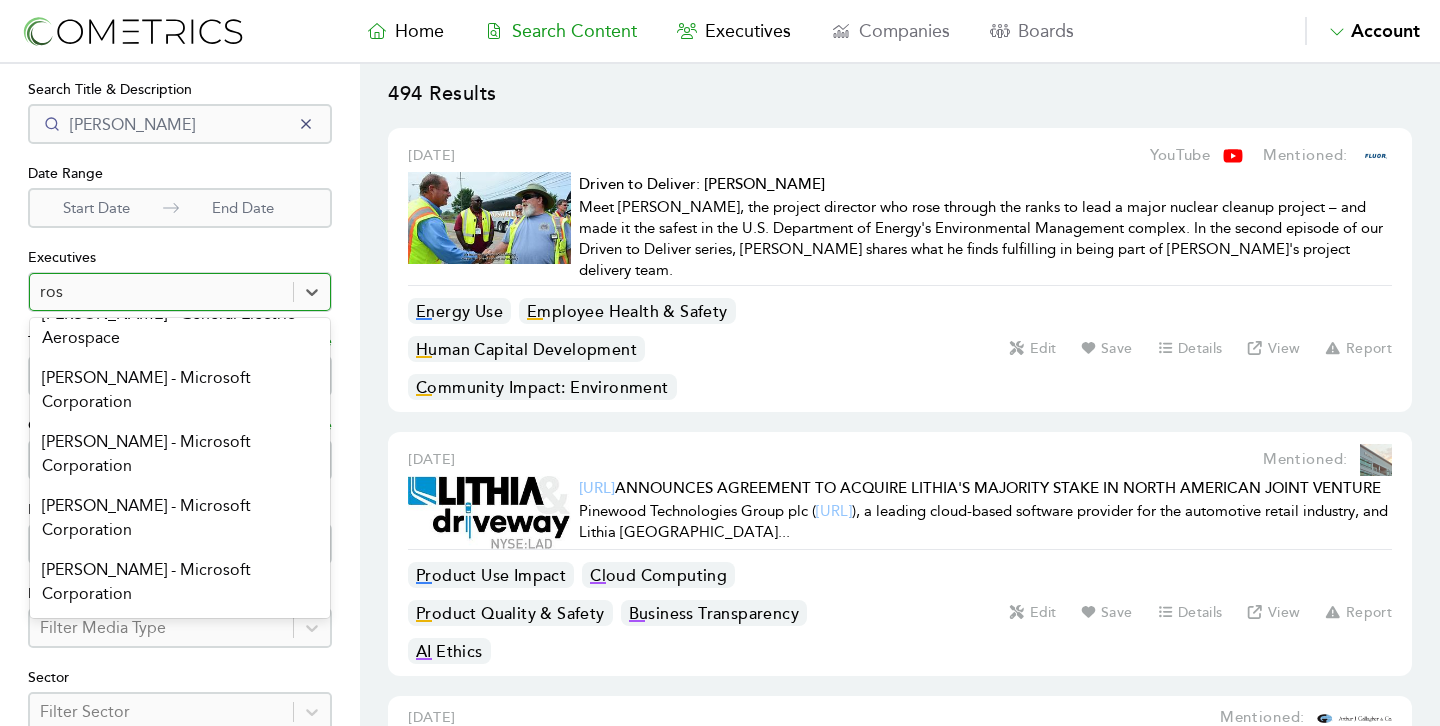 scroll, scrollTop: 627, scrollLeft: 0, axis: vertical 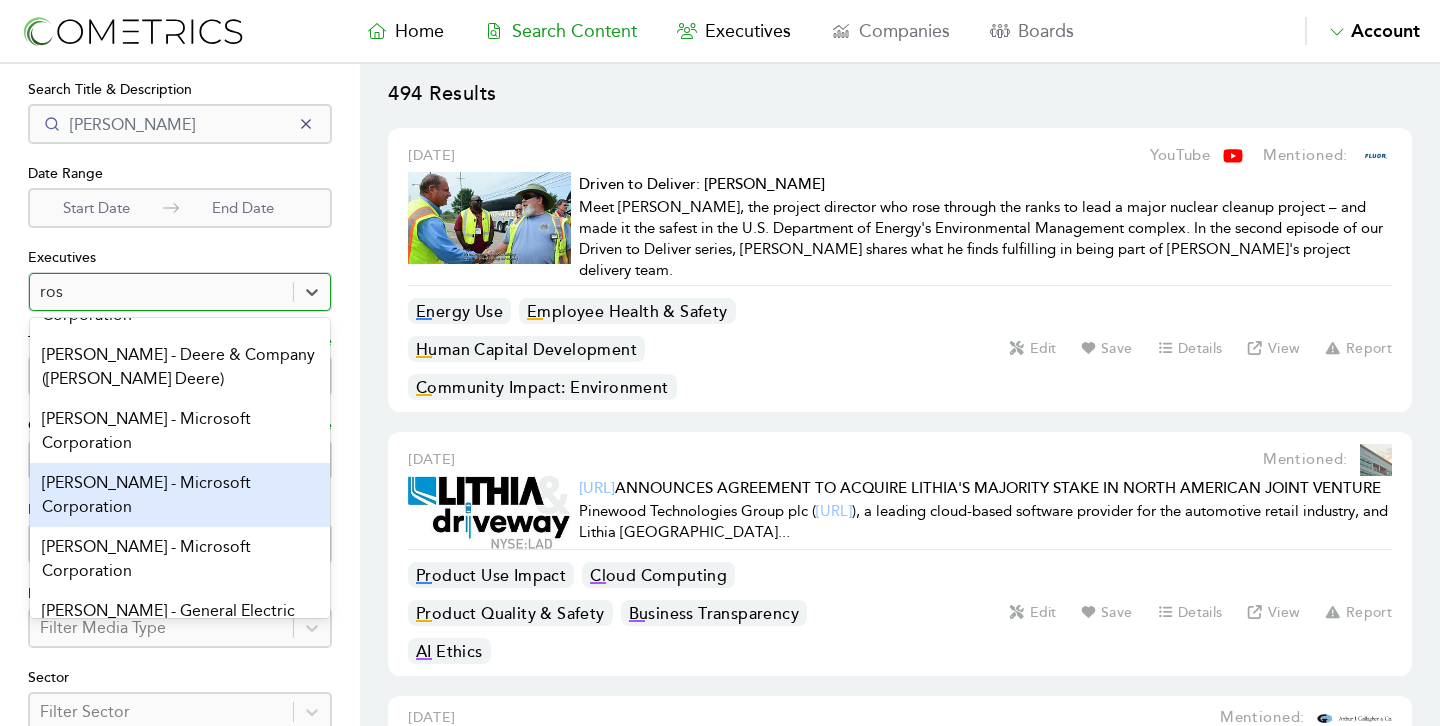 type on "[PERSON_NAME]" 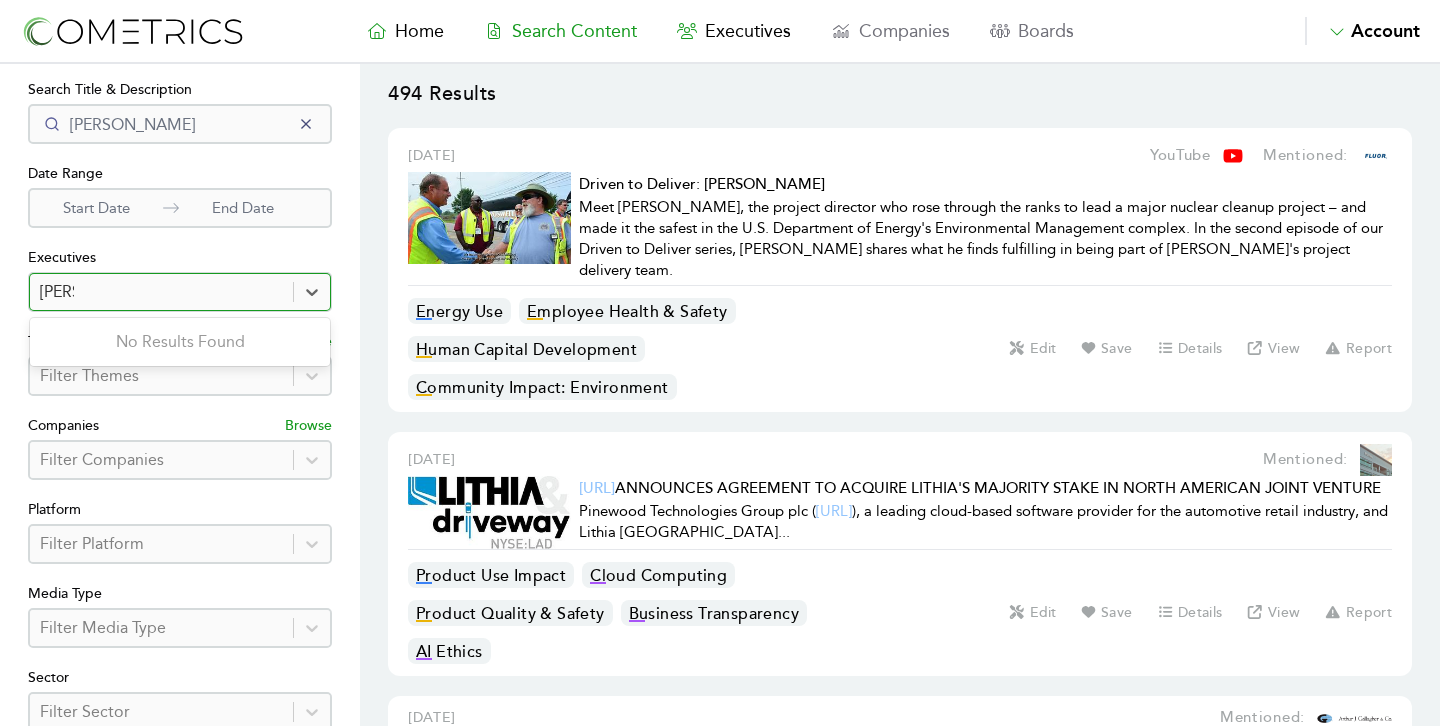 scroll, scrollTop: 0, scrollLeft: 0, axis: both 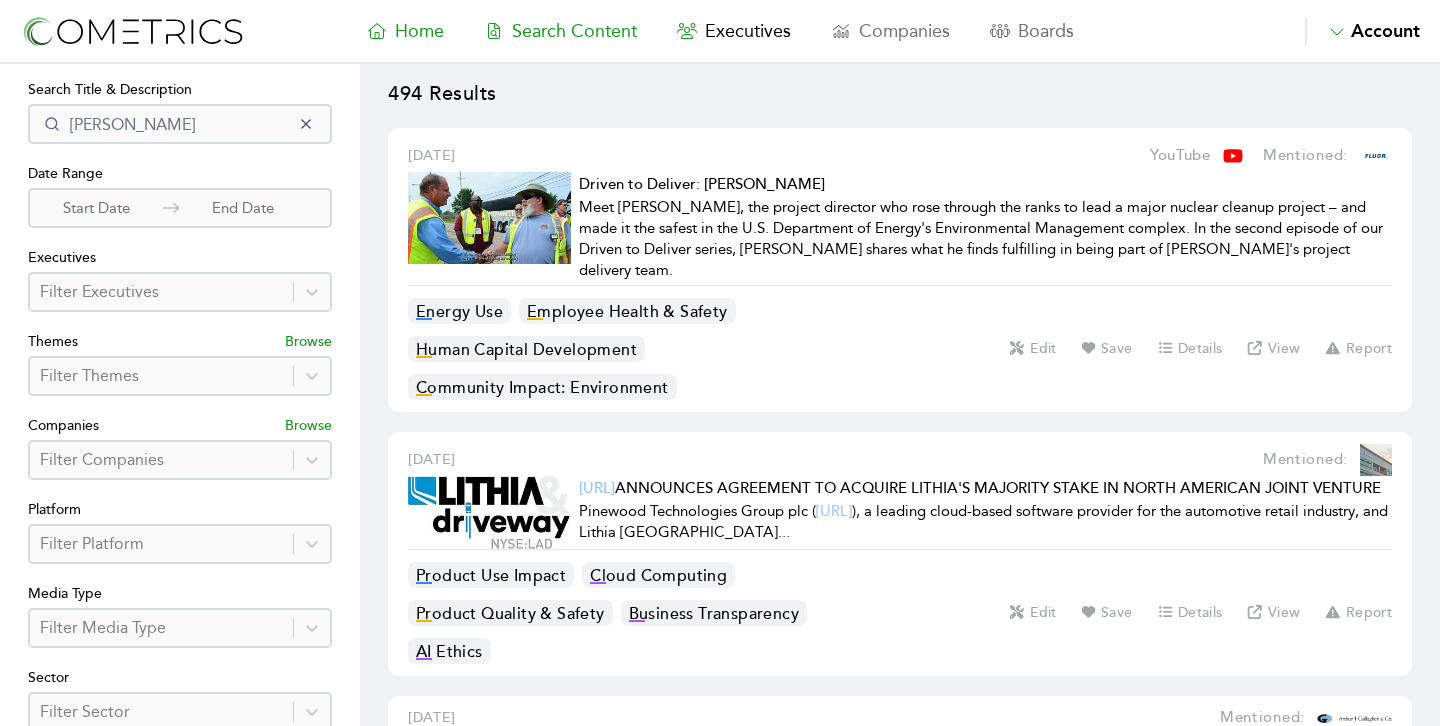 click on "Home" at bounding box center [419, 31] 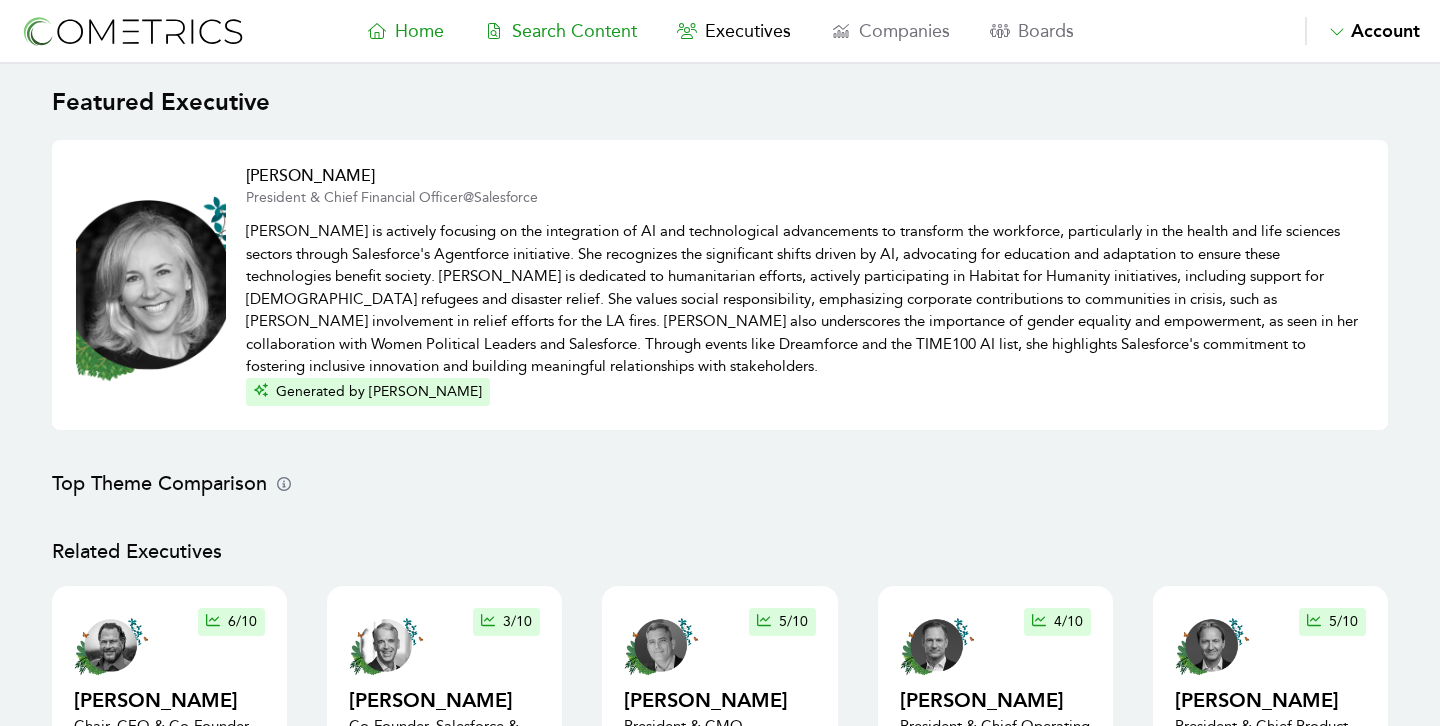 click on "Search Content" at bounding box center [574, 31] 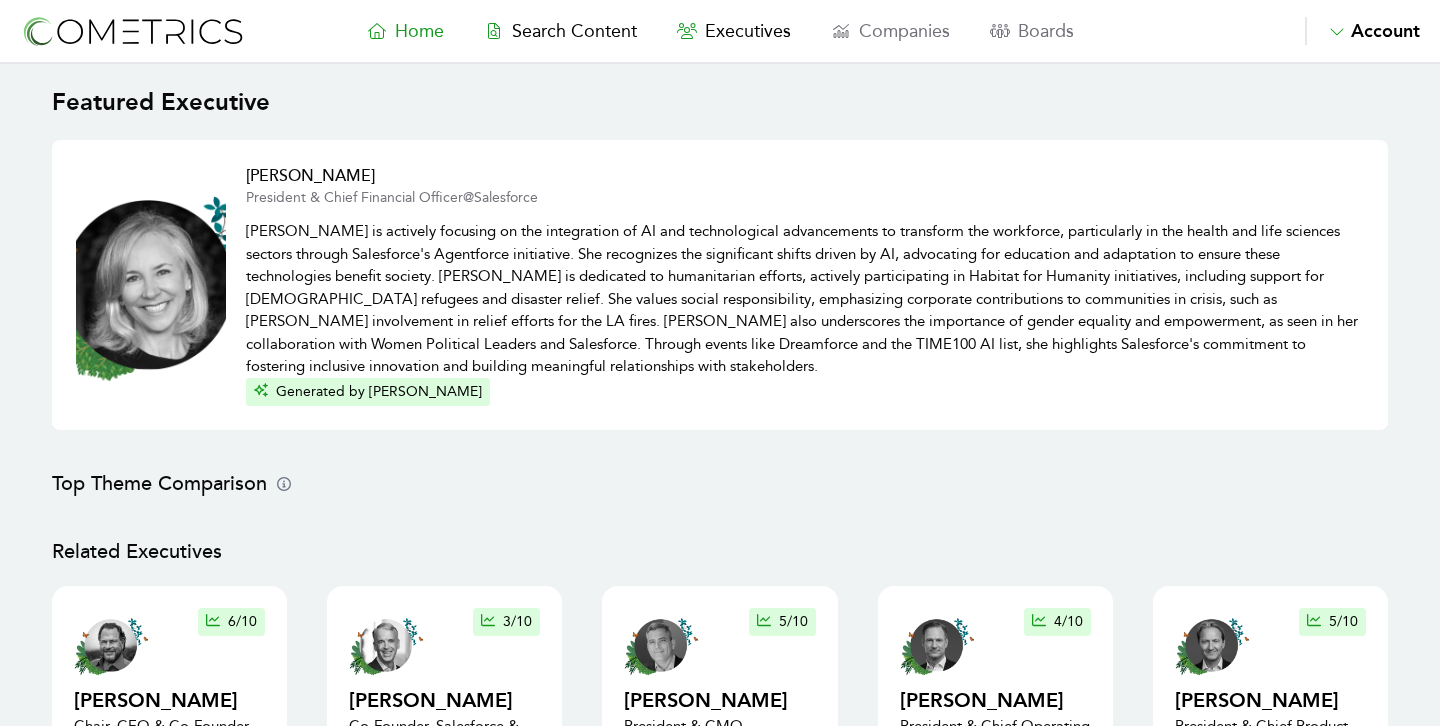 select on "50" 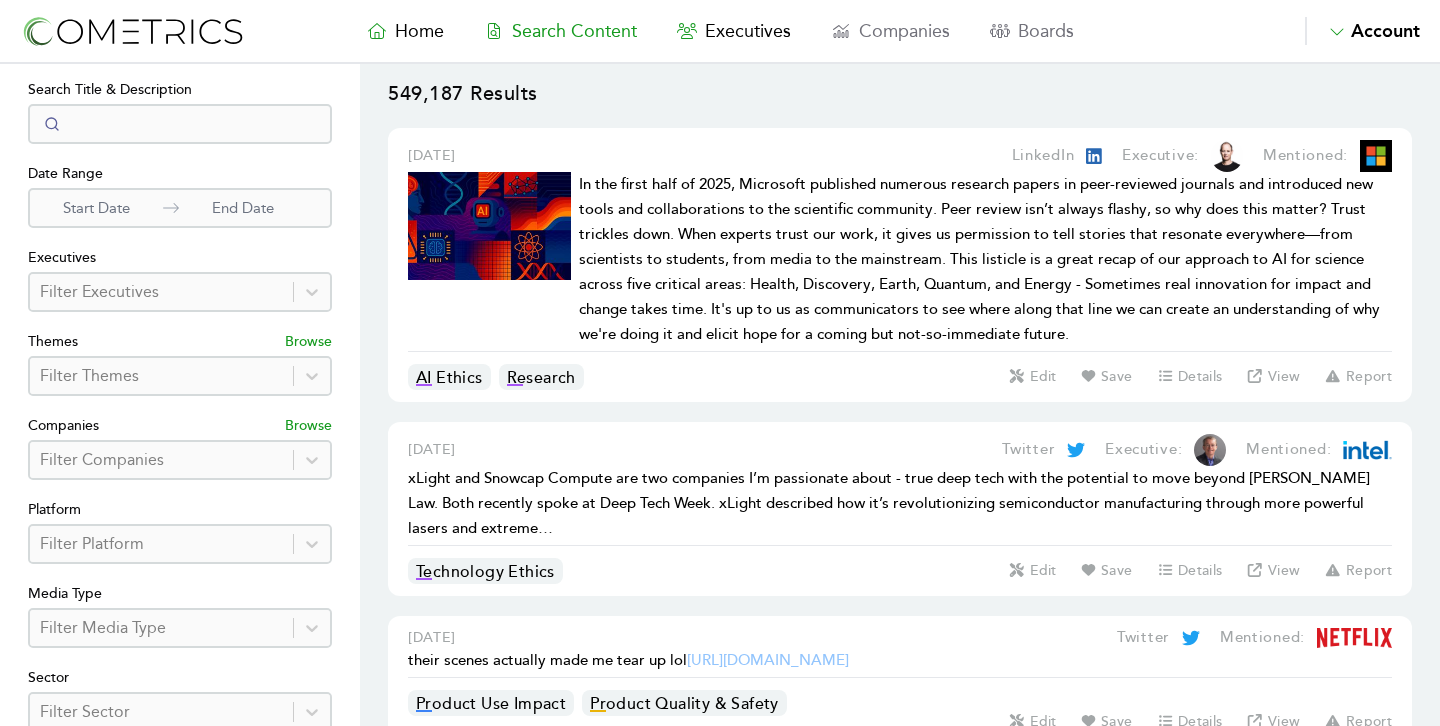 click on "Home Search Content Executives Companies Boards Saved Alerts Nominate Account Admin Panel Log Out Account Home Search Content Executives Companies Boards Saved Alerts Nominate Account Admin Panel Log Out" at bounding box center (720, 32) 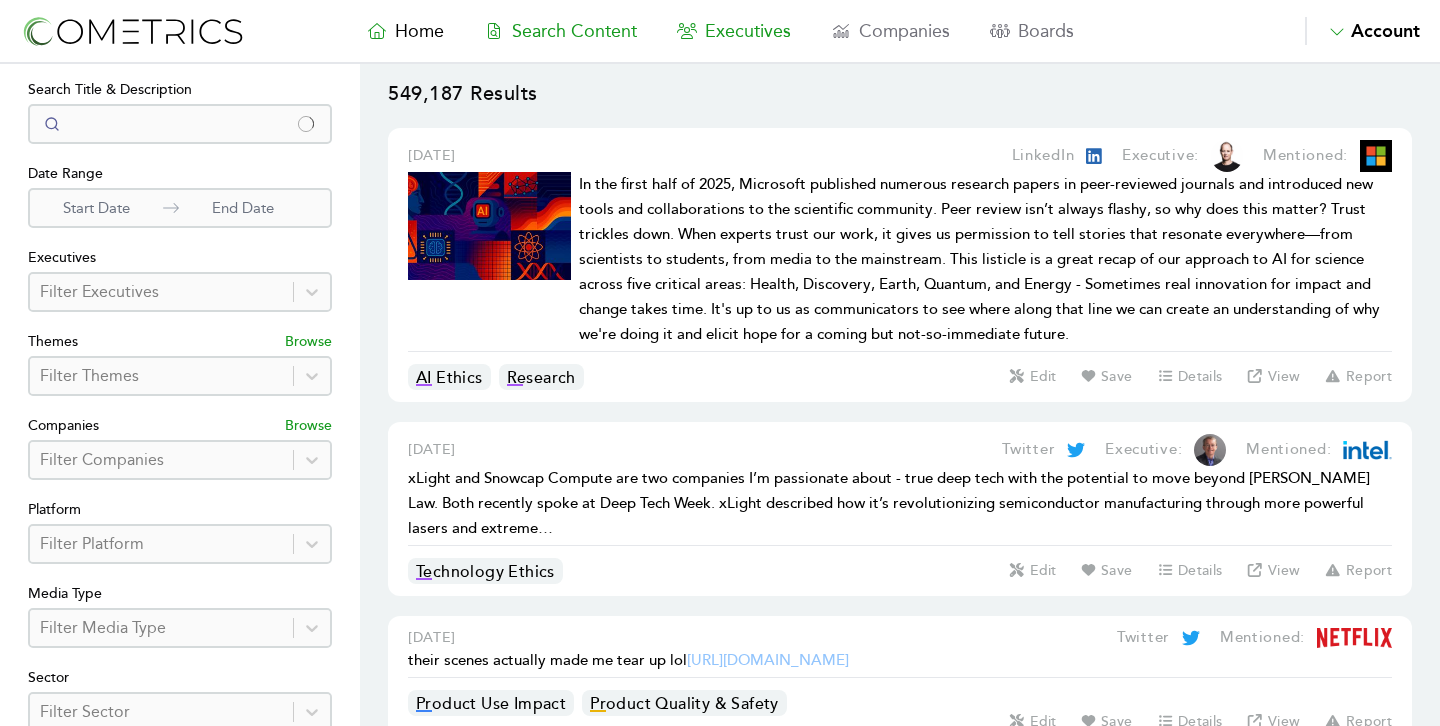 click on "Executives" at bounding box center (734, 31) 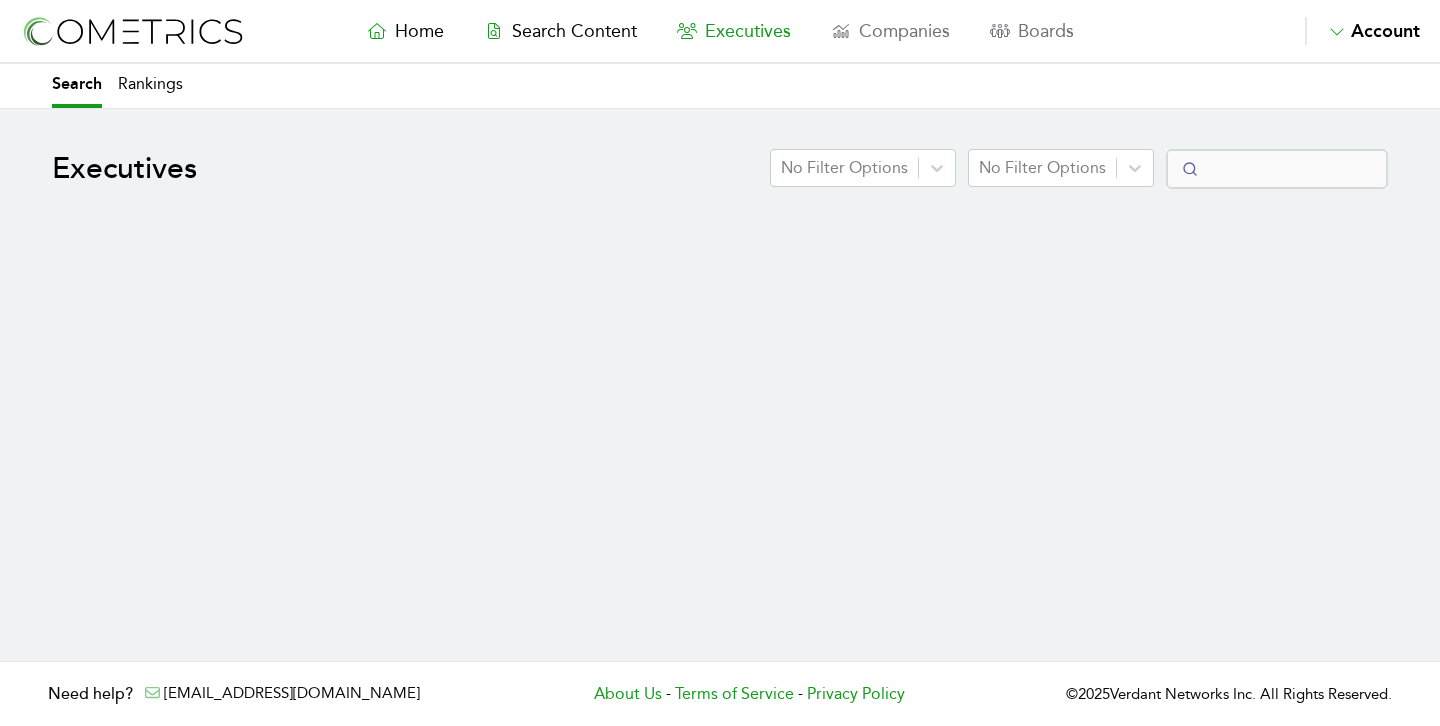 select on "50" 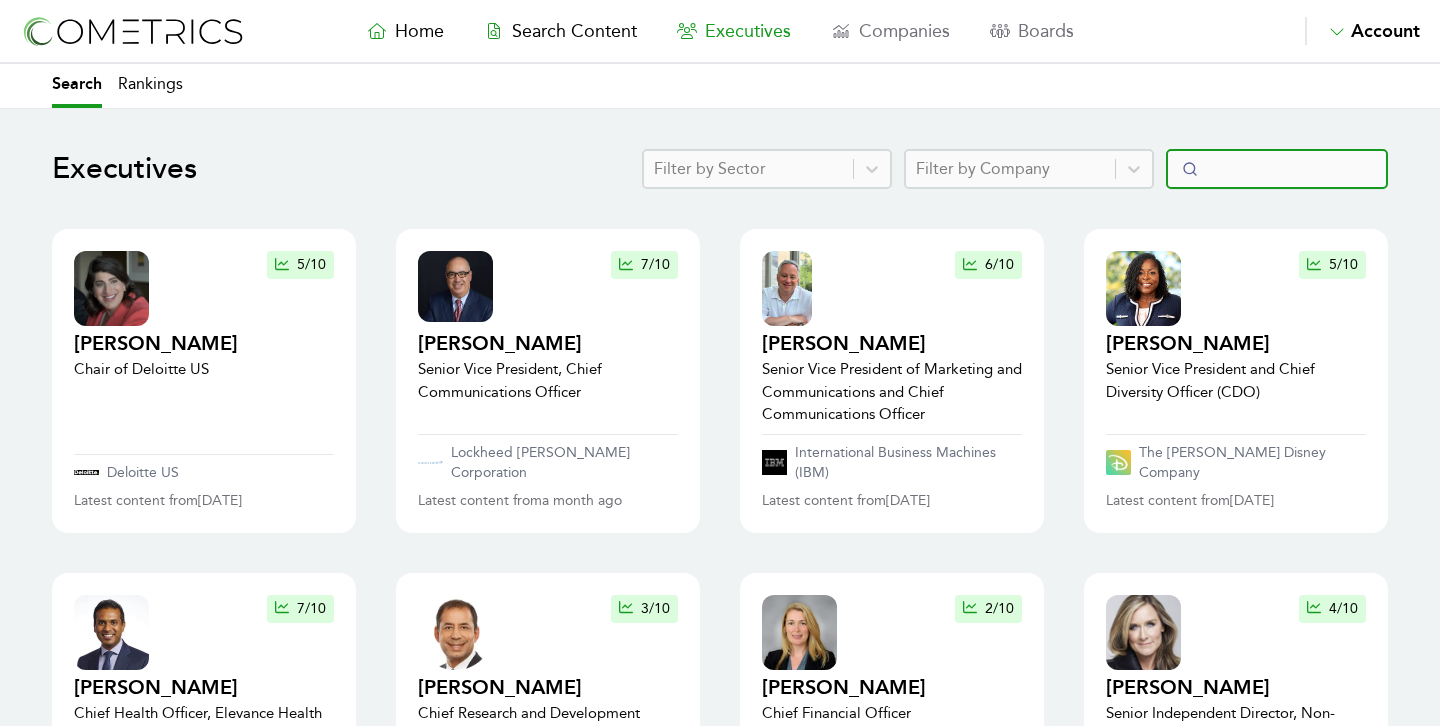 click at bounding box center (1277, 169) 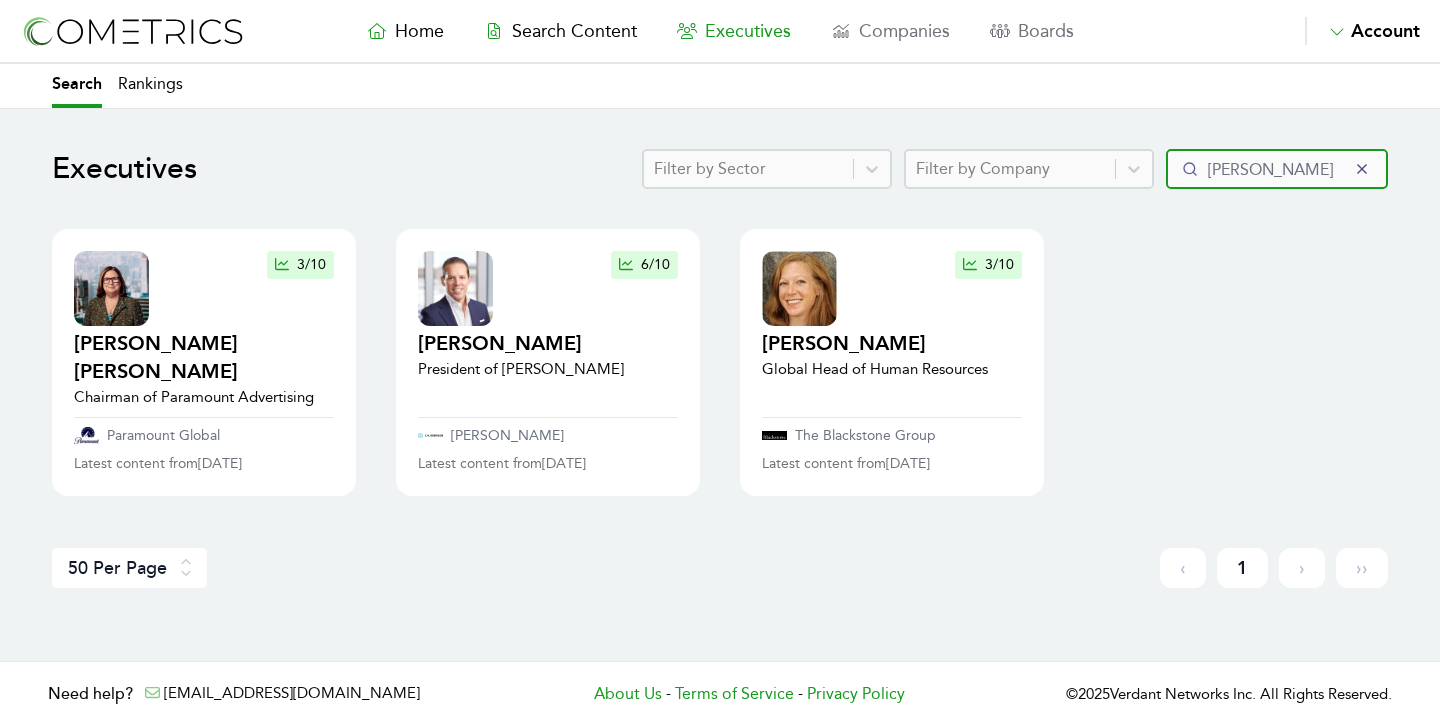 click at bounding box center (0, 0) 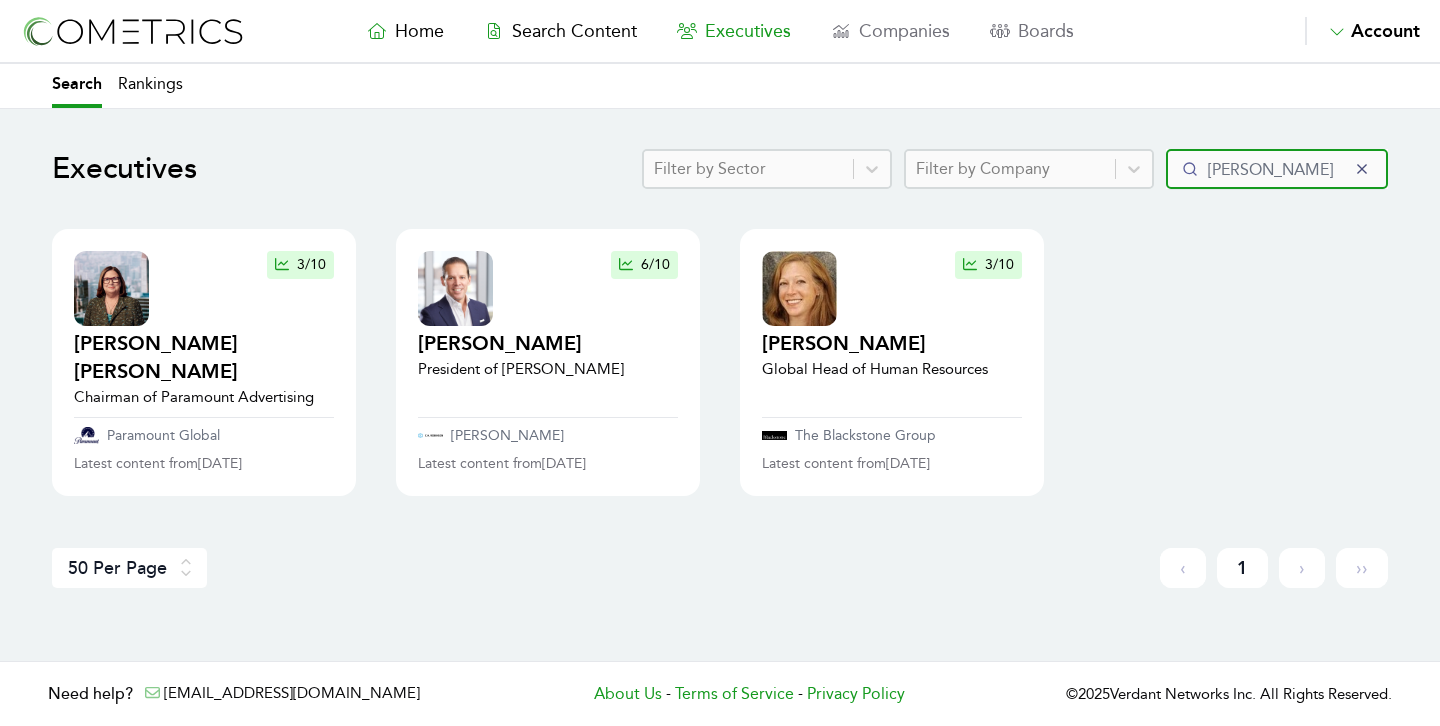 drag, startPoint x: 1257, startPoint y: 168, endPoint x: 1119, endPoint y: 156, distance: 138.52075 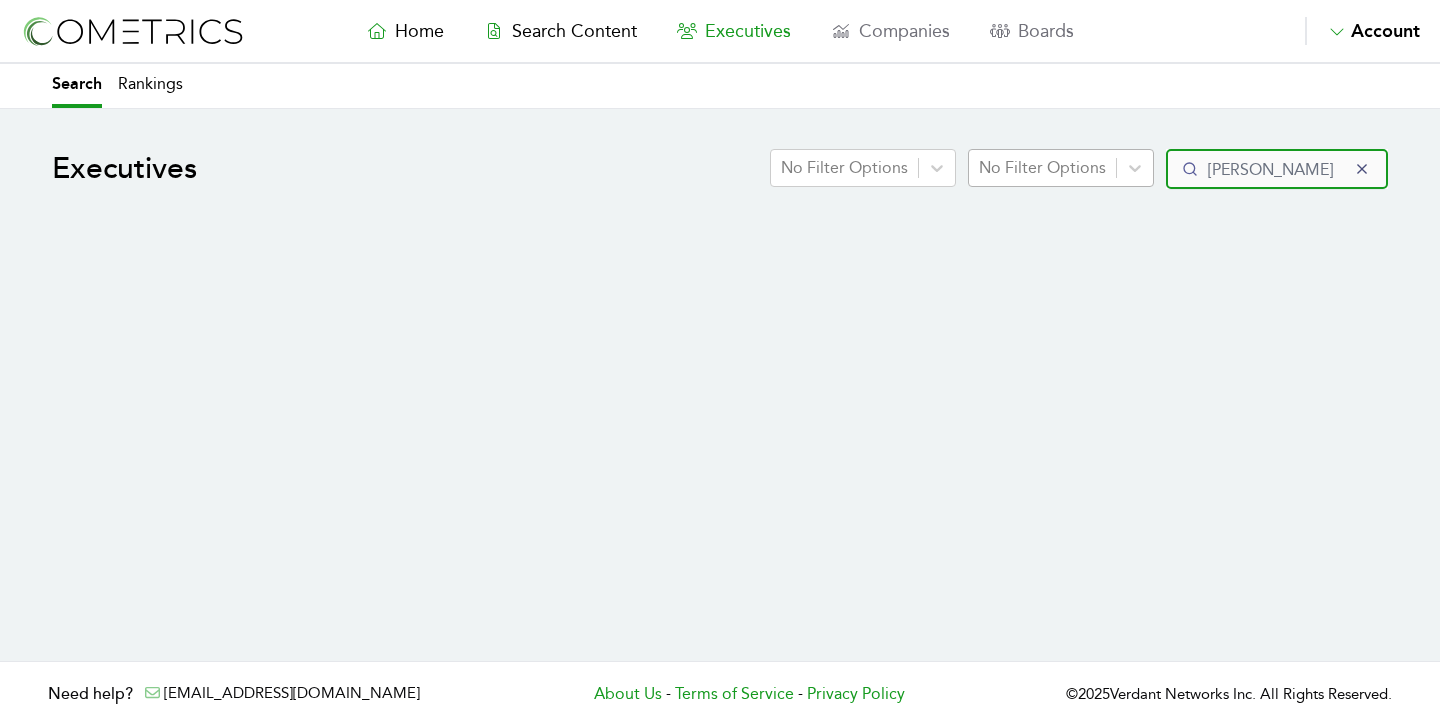 click at bounding box center [0, 0] 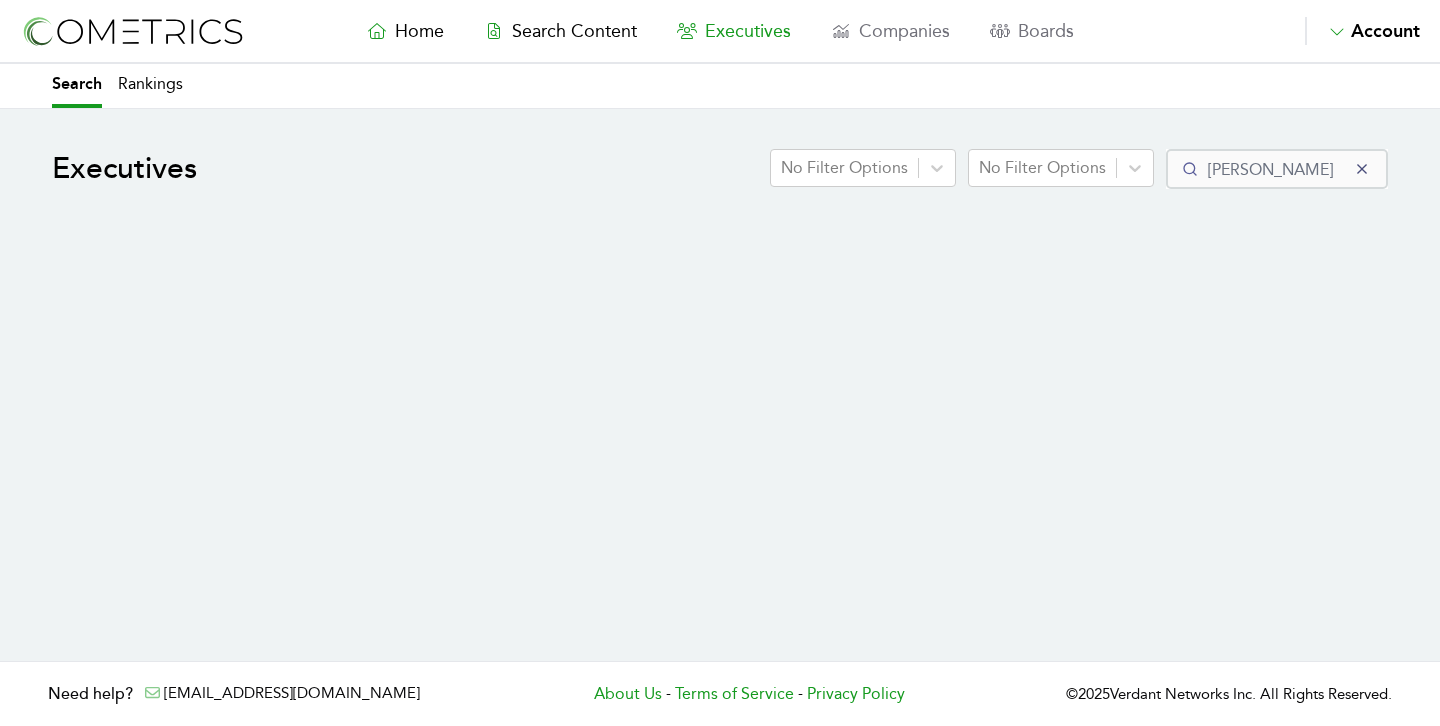 type on "[PERSON_NAME]" 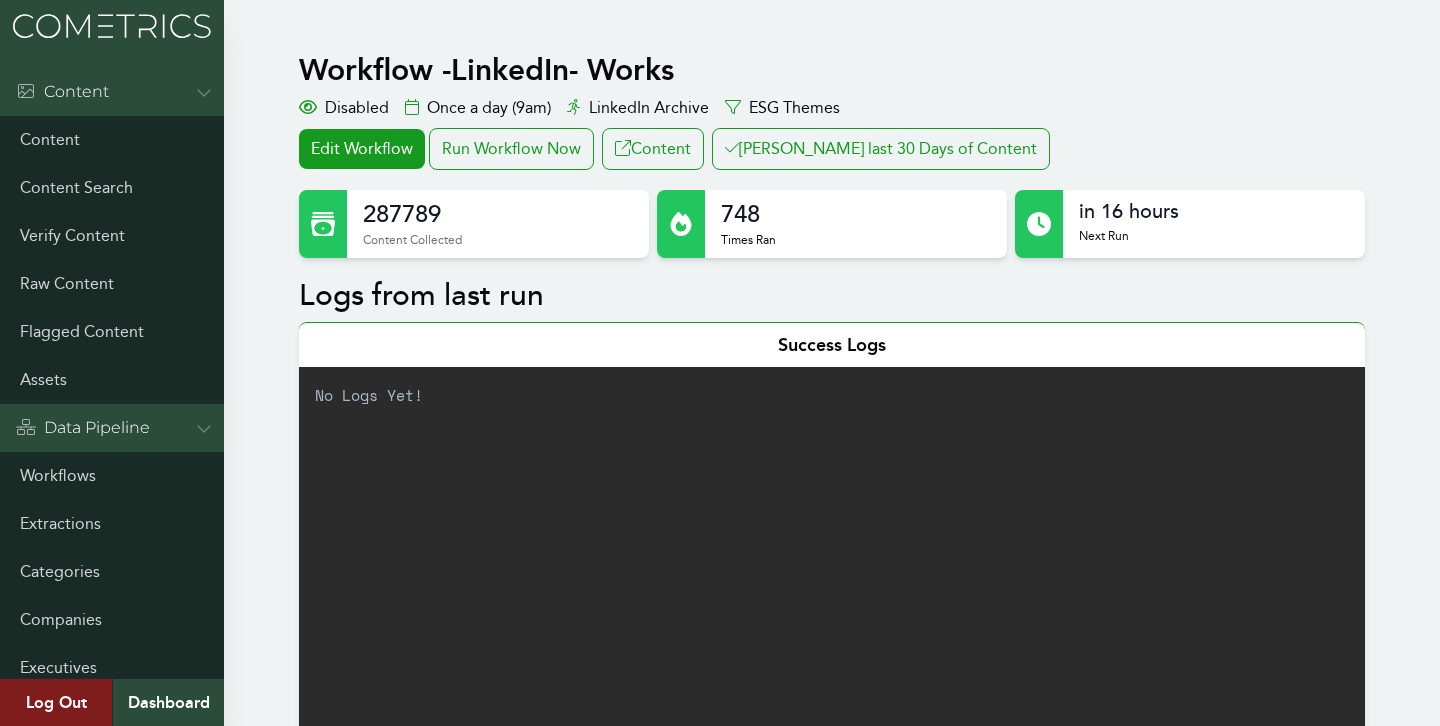 scroll, scrollTop: 0, scrollLeft: 0, axis: both 